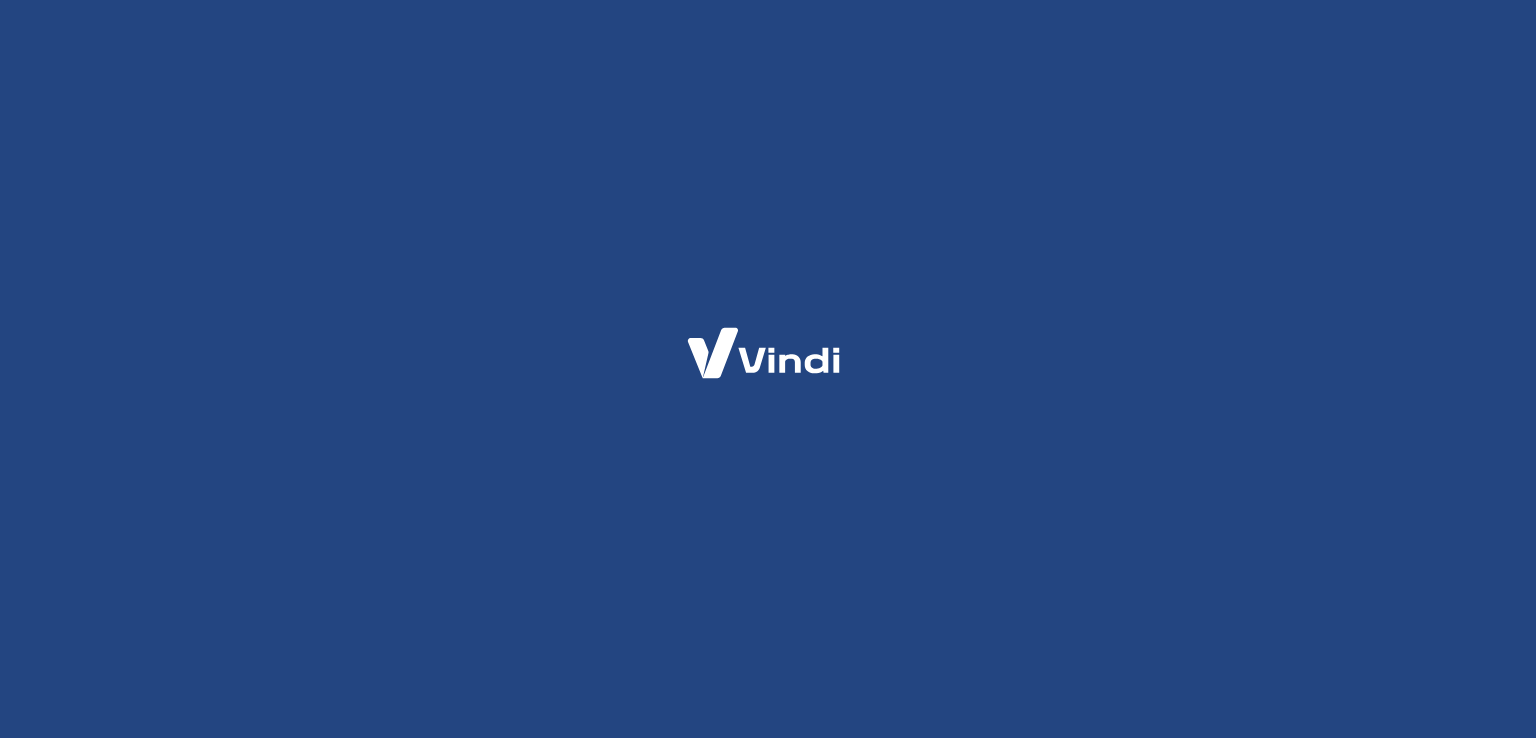 scroll, scrollTop: 0, scrollLeft: 0, axis: both 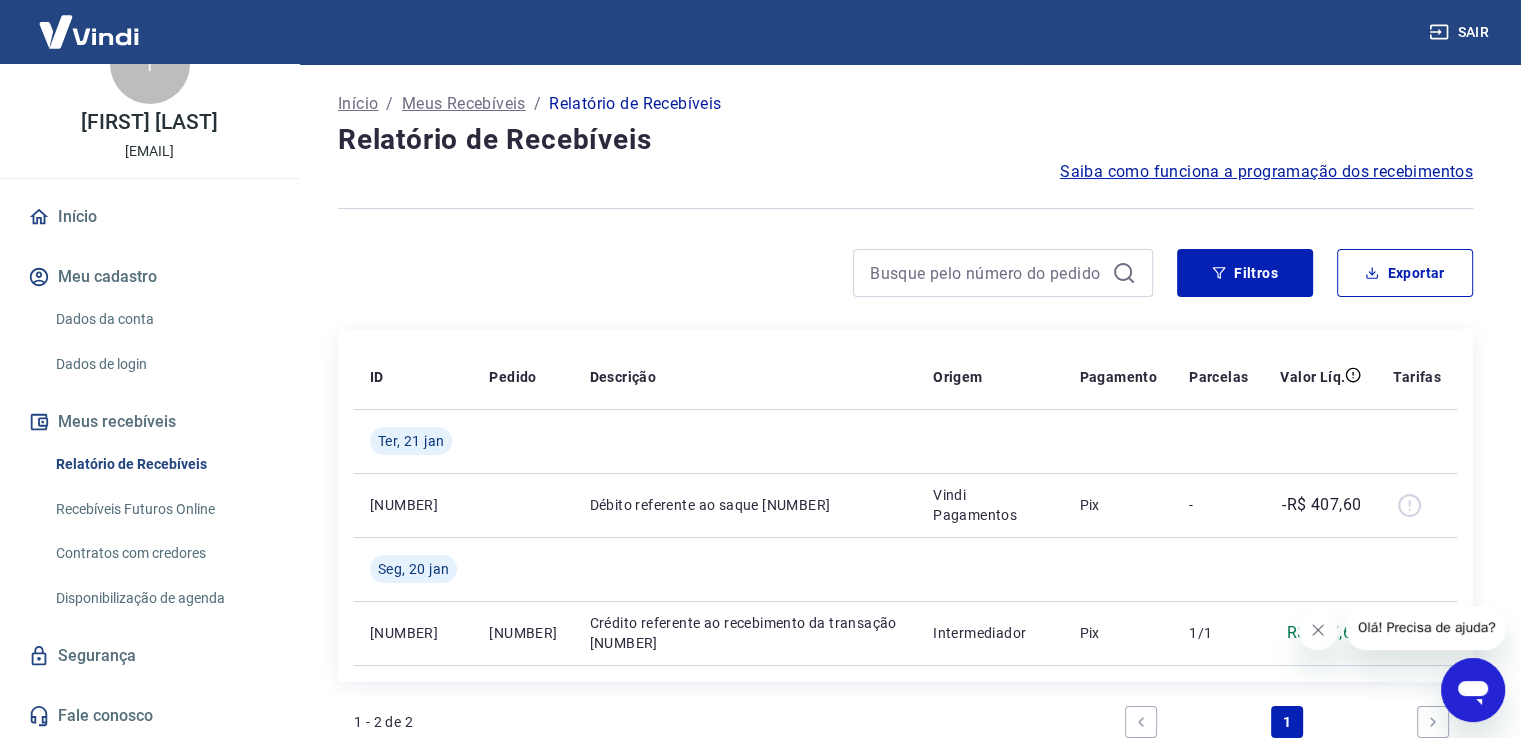 click on "Início" at bounding box center [149, 217] 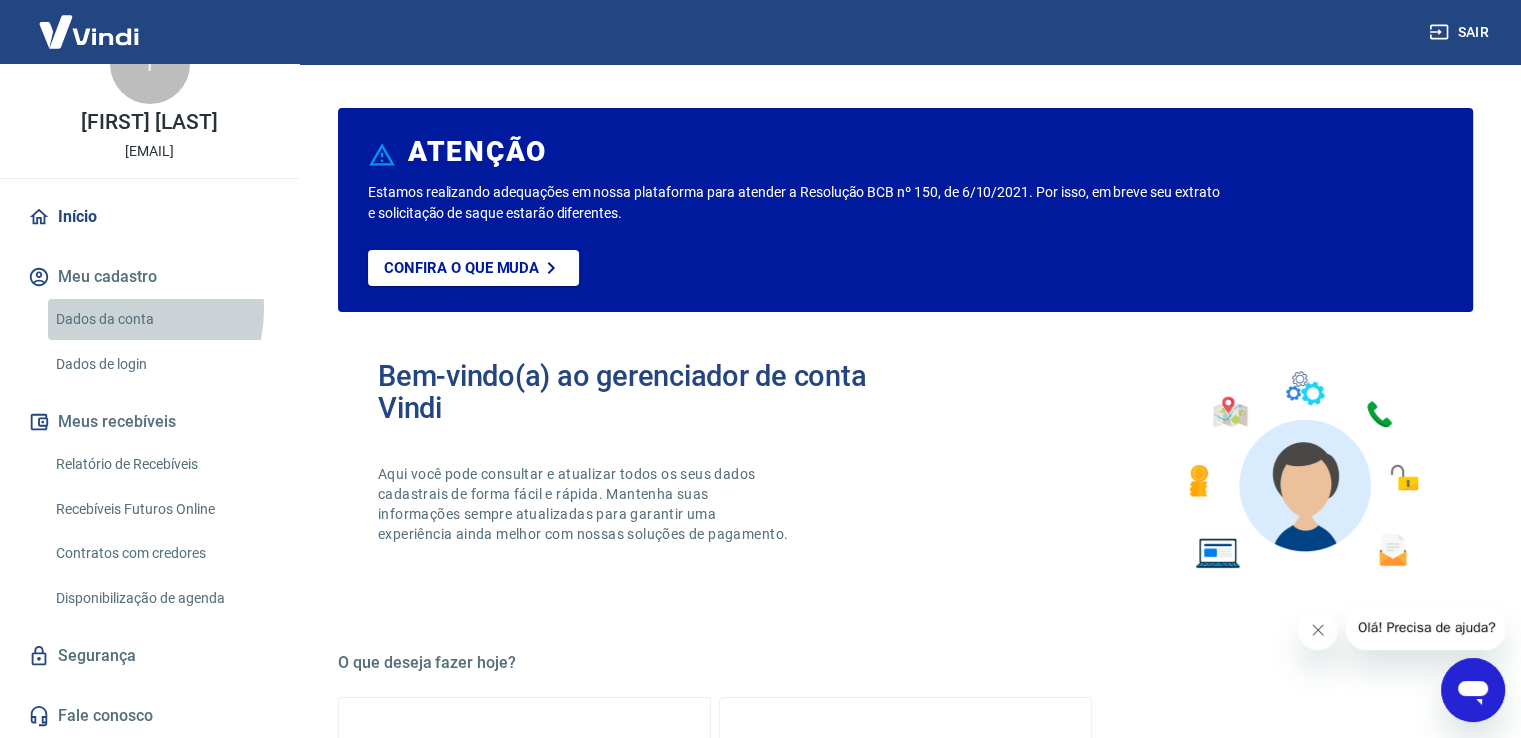 click on "Dados da conta" at bounding box center (161, 319) 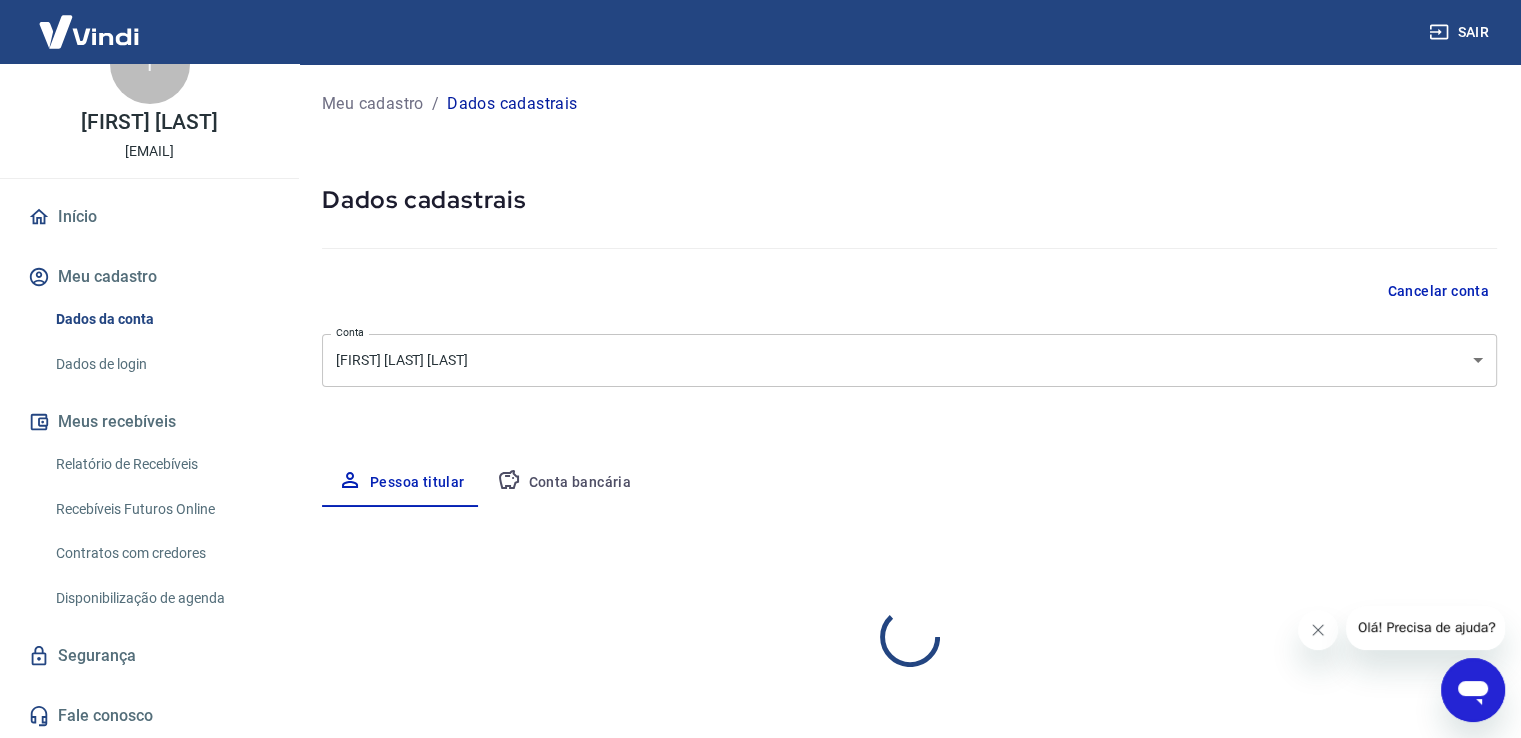 select on "MG" 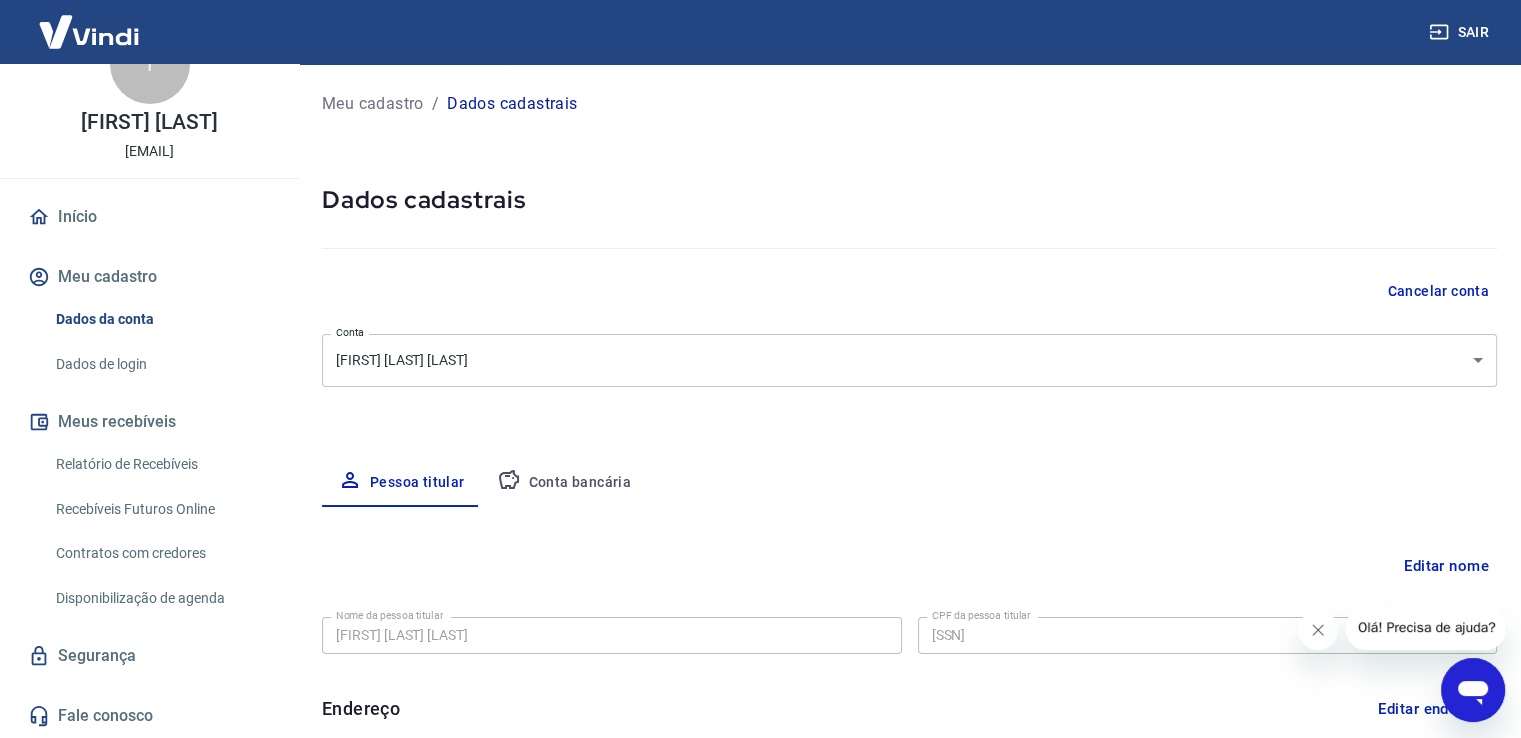 scroll, scrollTop: 0, scrollLeft: 0, axis: both 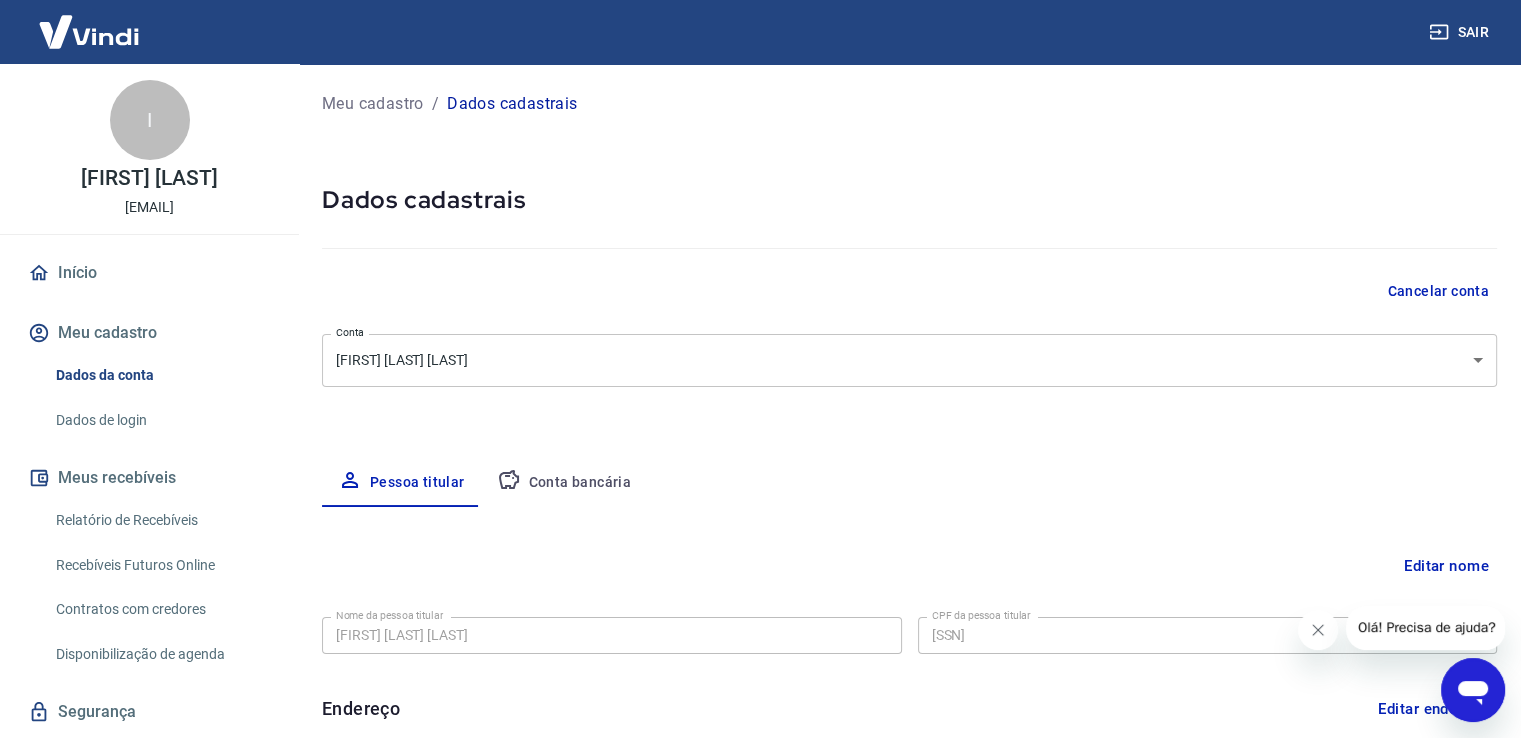 click on "I" at bounding box center [150, 120] 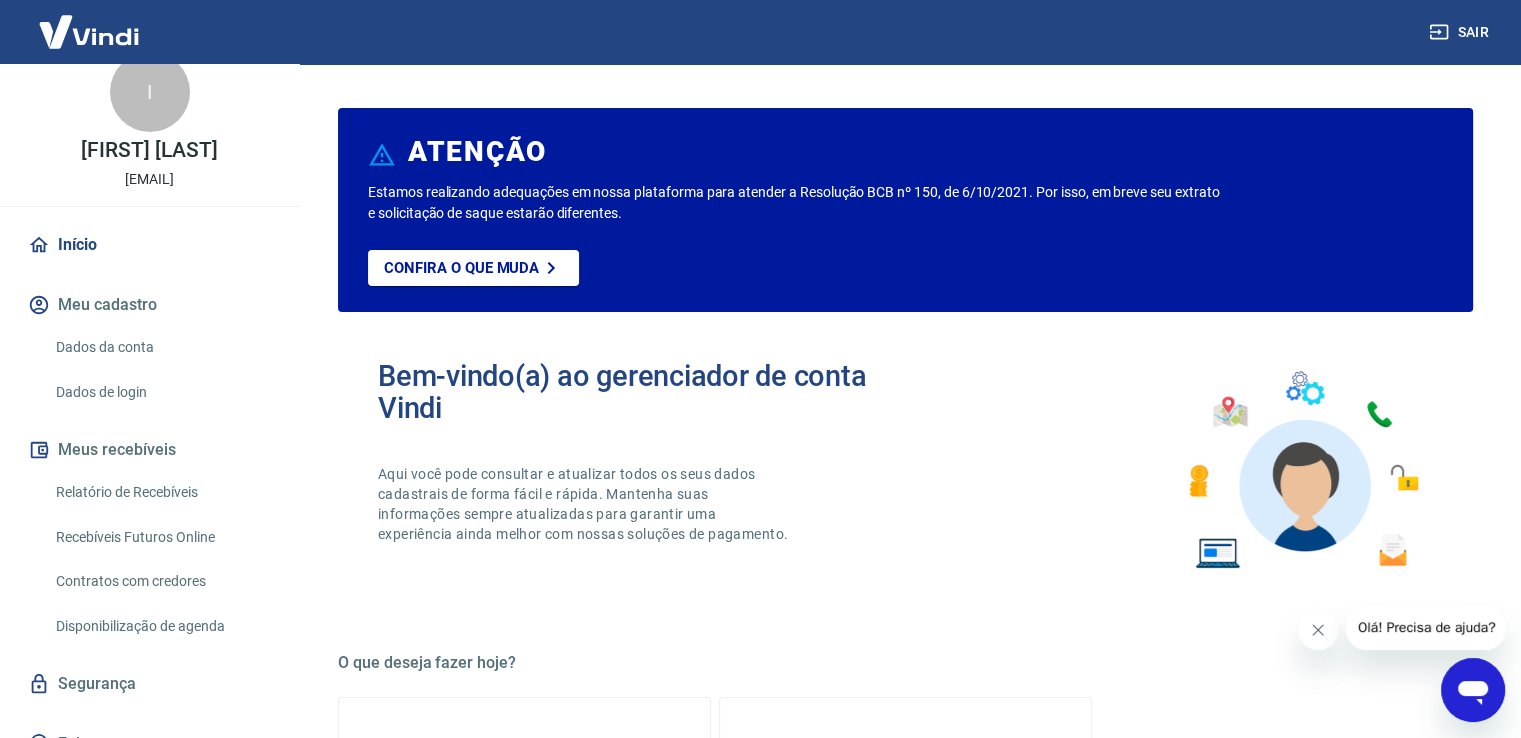 scroll, scrollTop: 56, scrollLeft: 0, axis: vertical 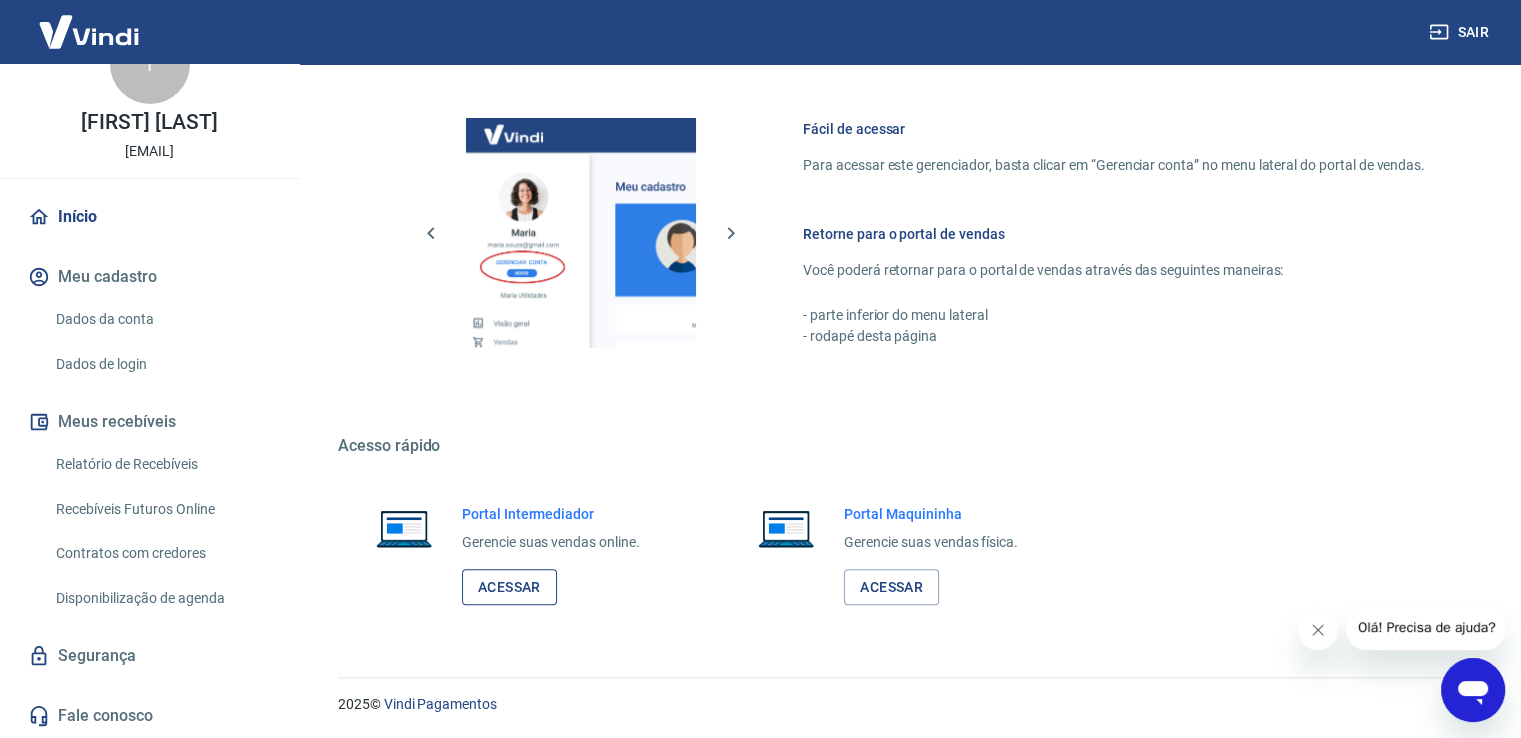 click on "Acessar" at bounding box center (509, 587) 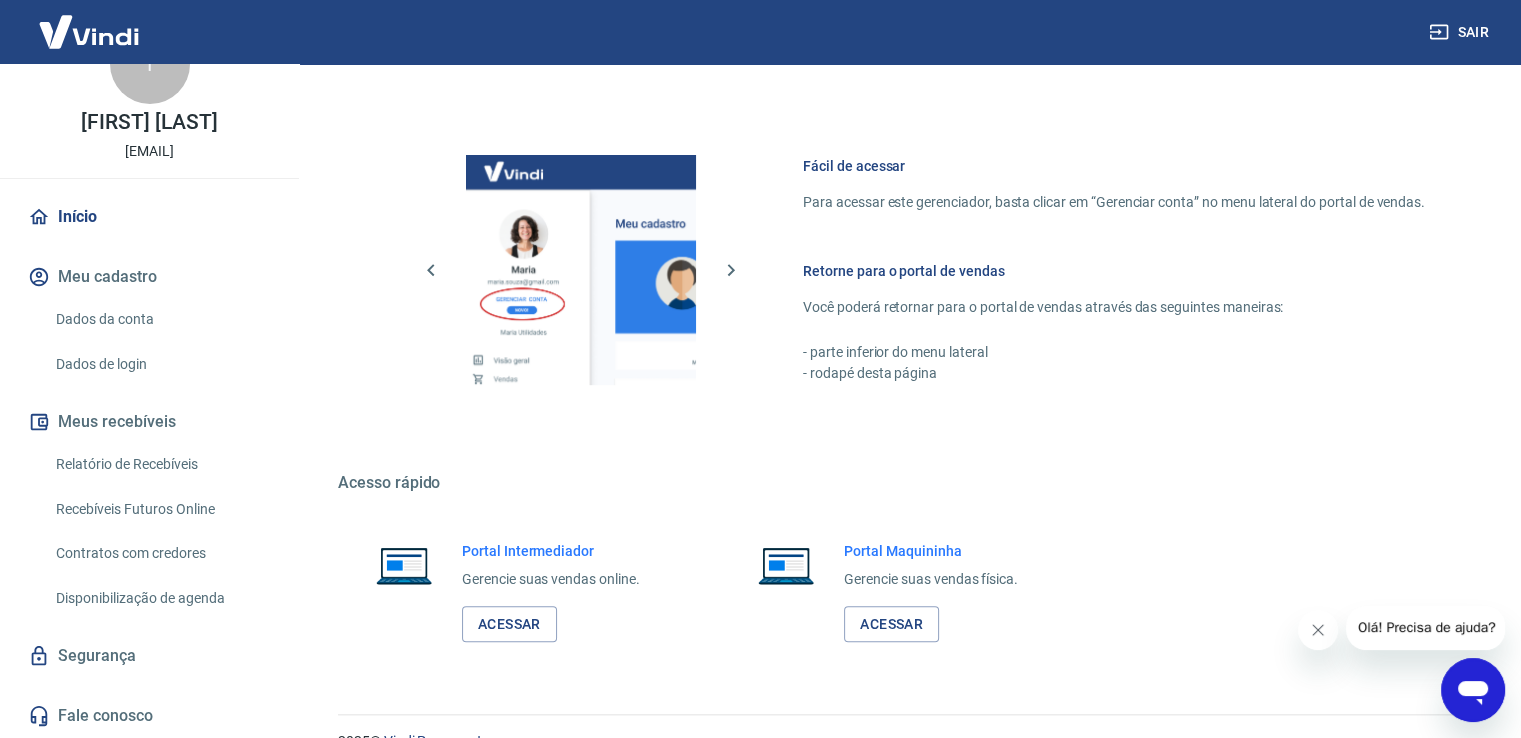 scroll, scrollTop: 1048, scrollLeft: 0, axis: vertical 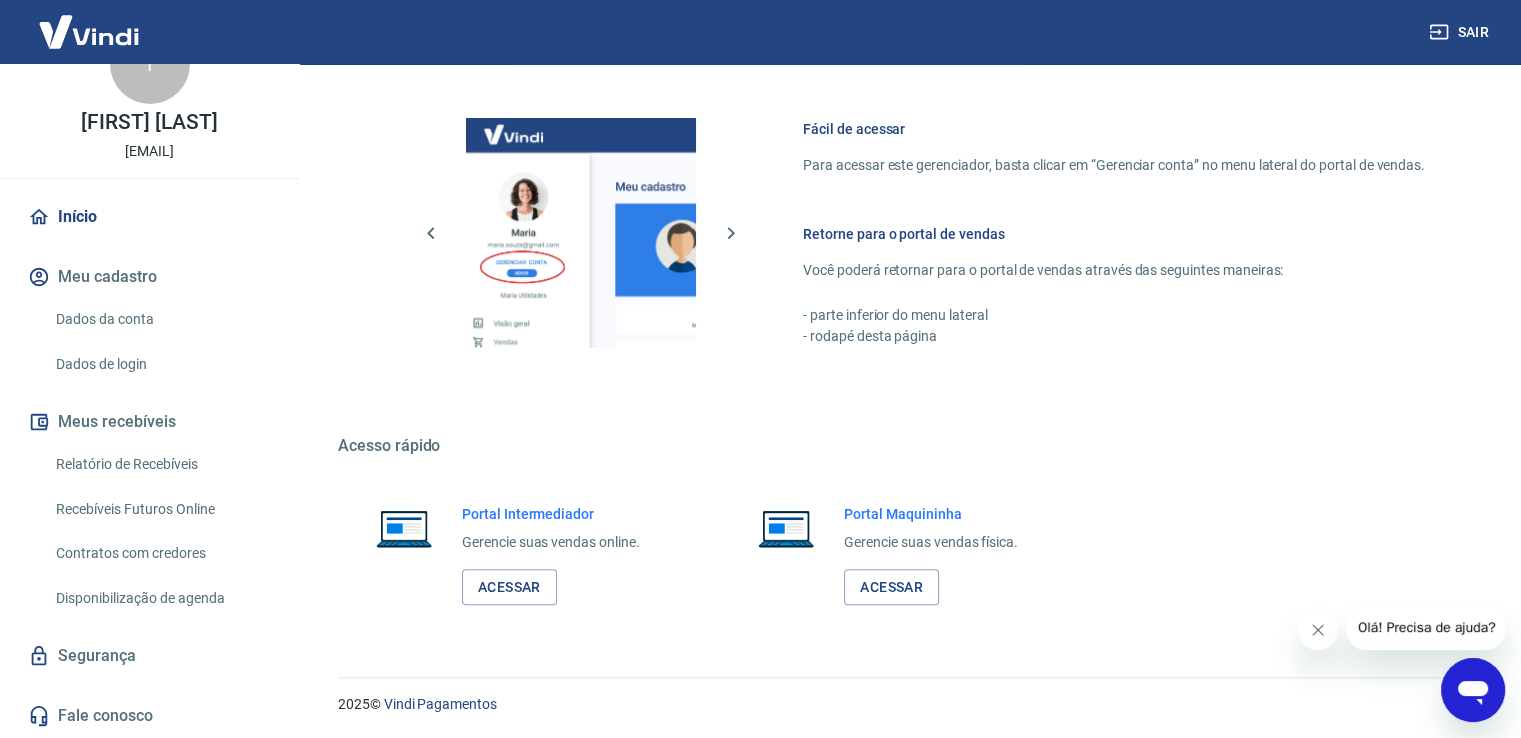 click on "Dados da conta" at bounding box center [161, 319] 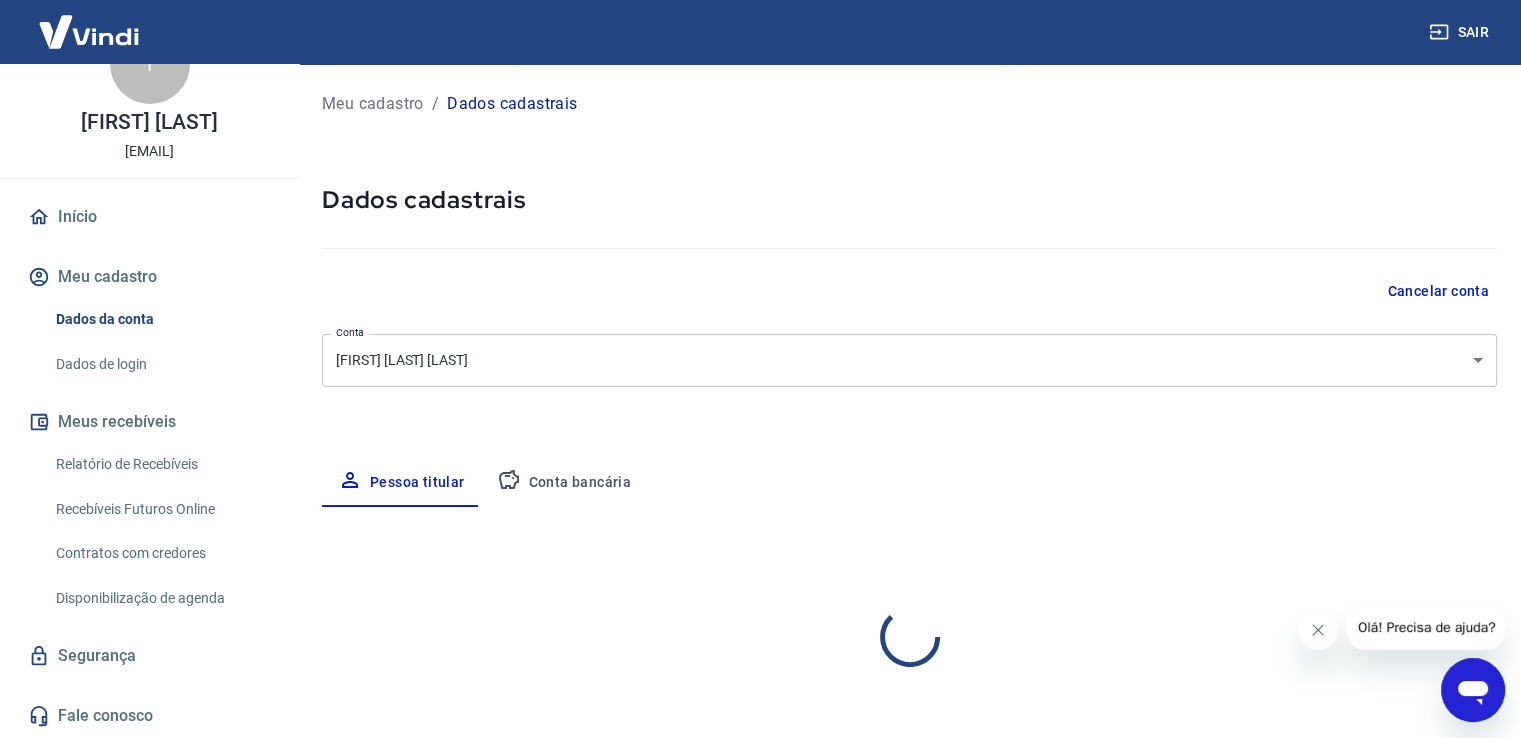 select on "MG" 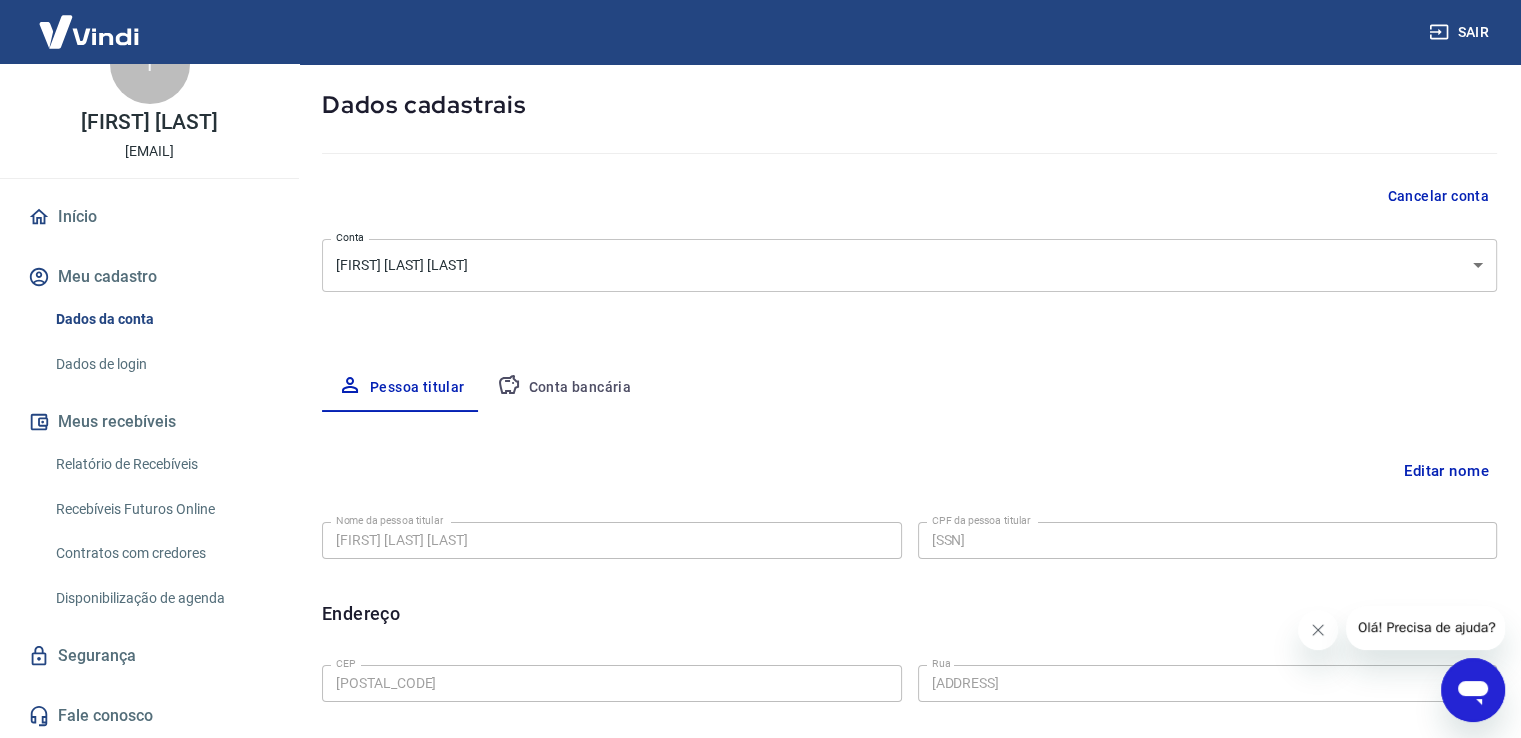 scroll, scrollTop: 0, scrollLeft: 0, axis: both 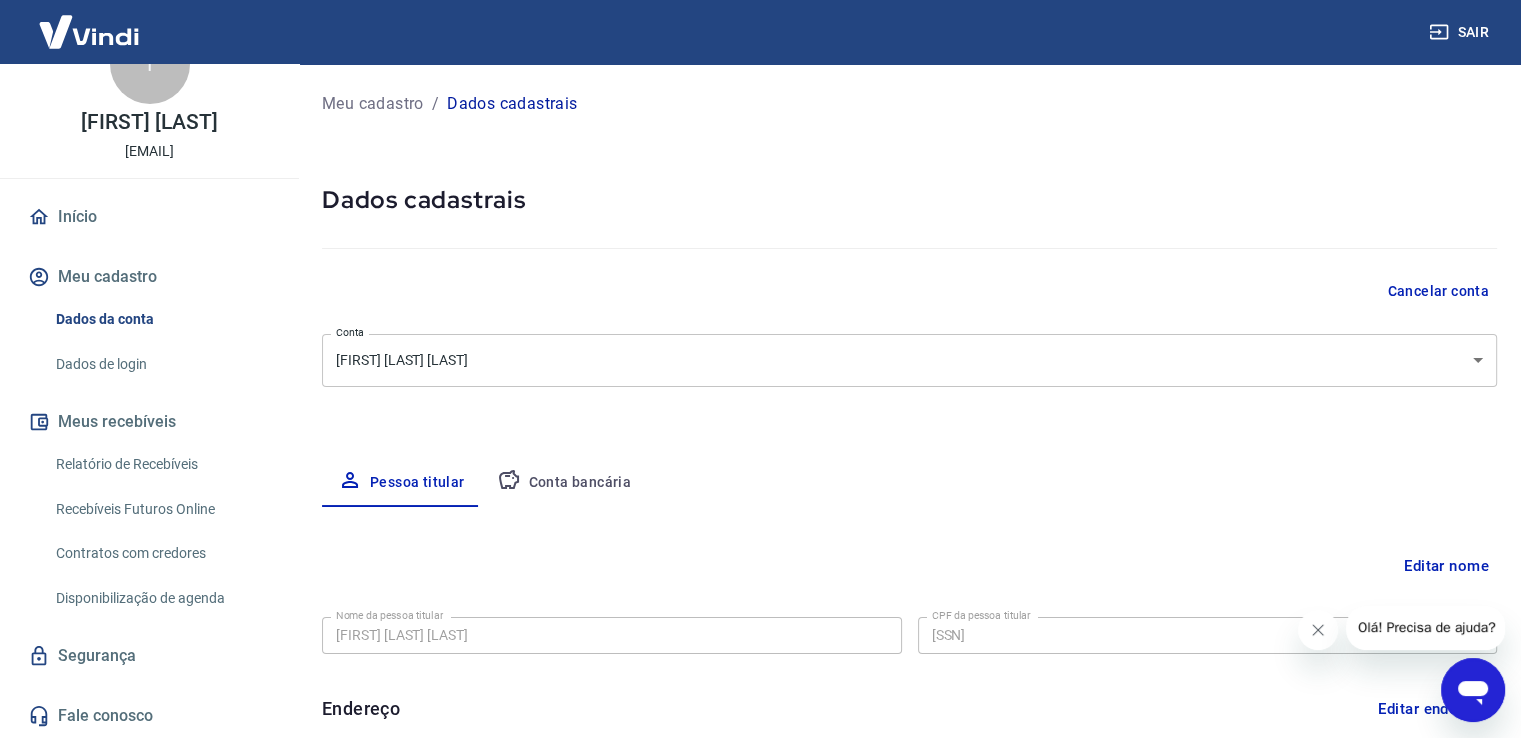 click on "Conta bancária" at bounding box center (564, 483) 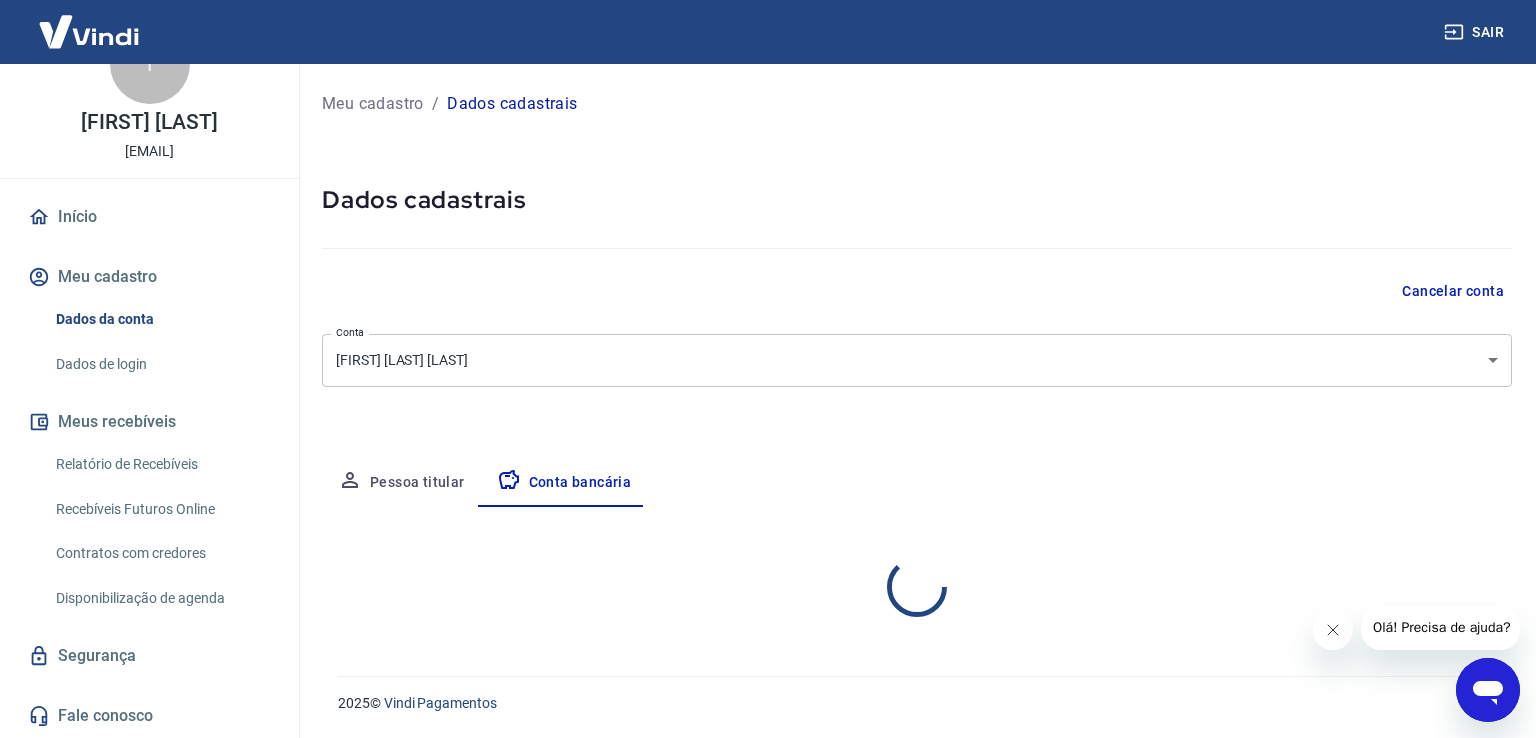 select on "1" 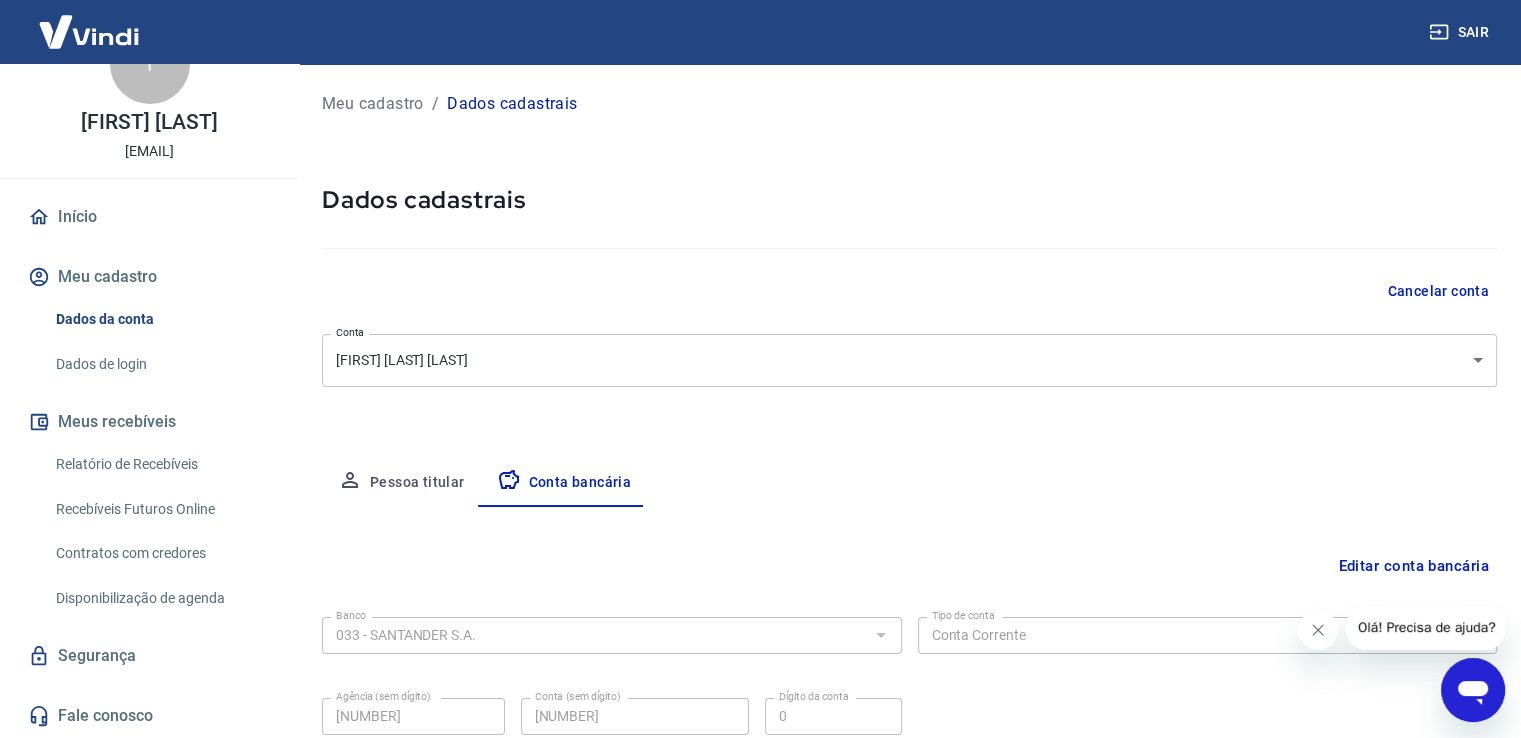 scroll, scrollTop: 172, scrollLeft: 0, axis: vertical 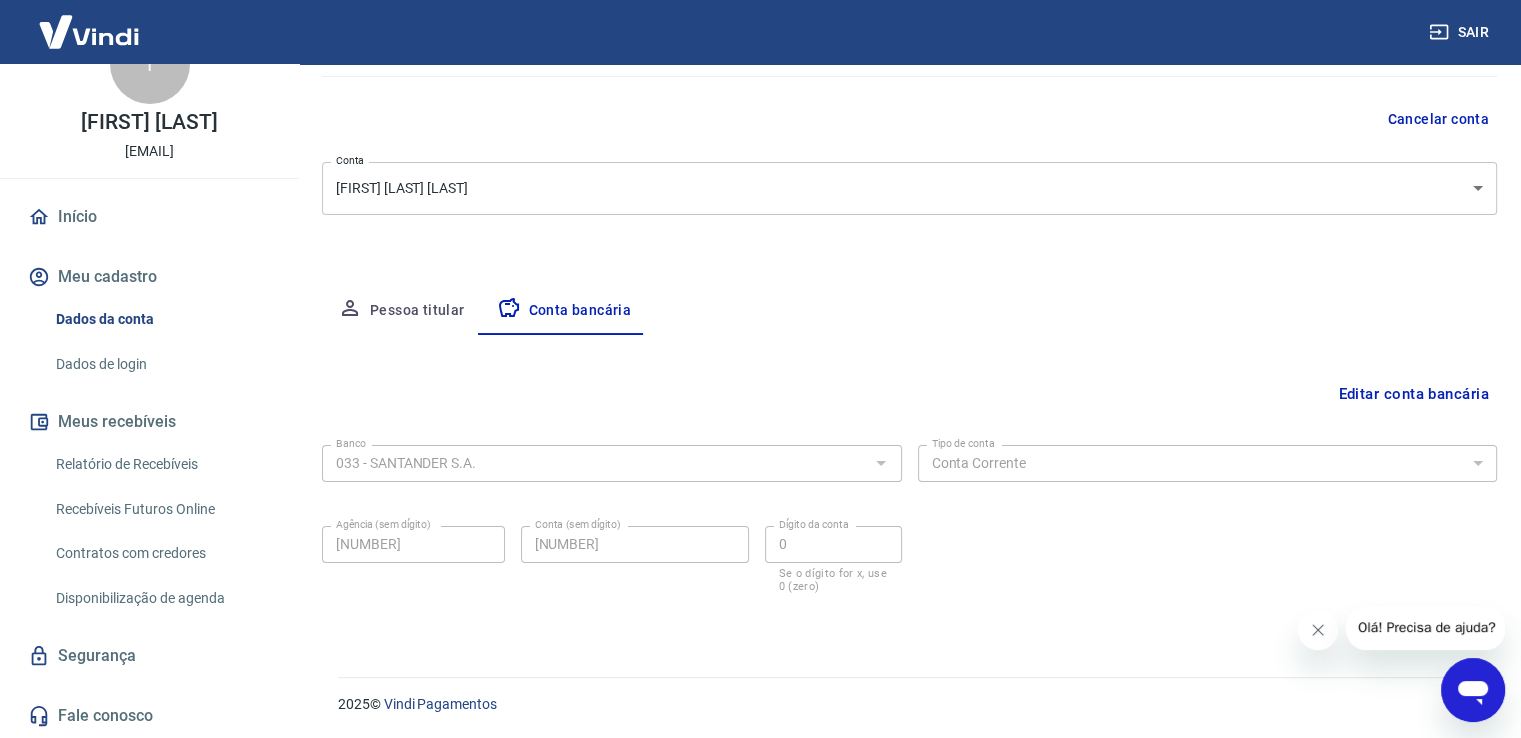 click on "Relatório de Recebíveis" at bounding box center (161, 464) 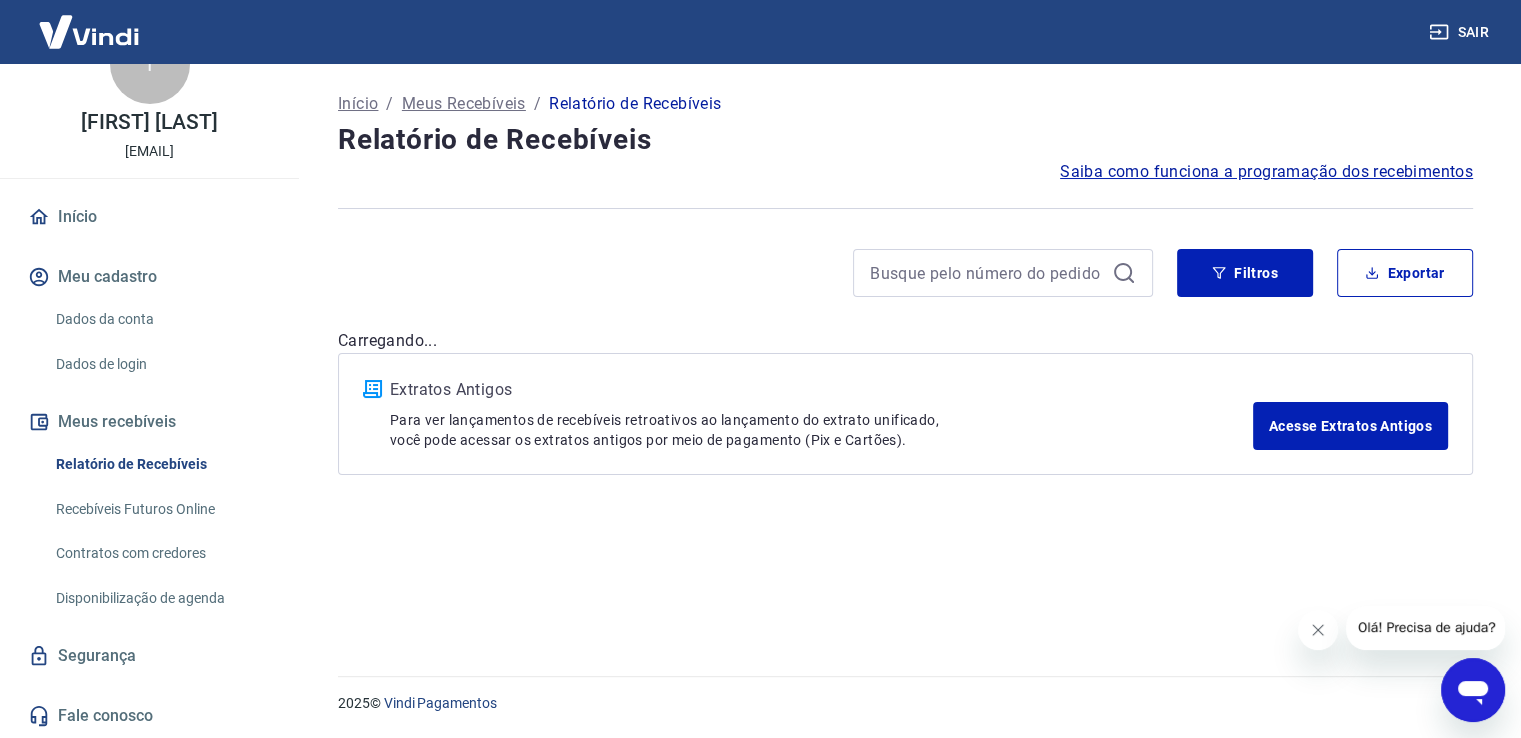 scroll, scrollTop: 0, scrollLeft: 0, axis: both 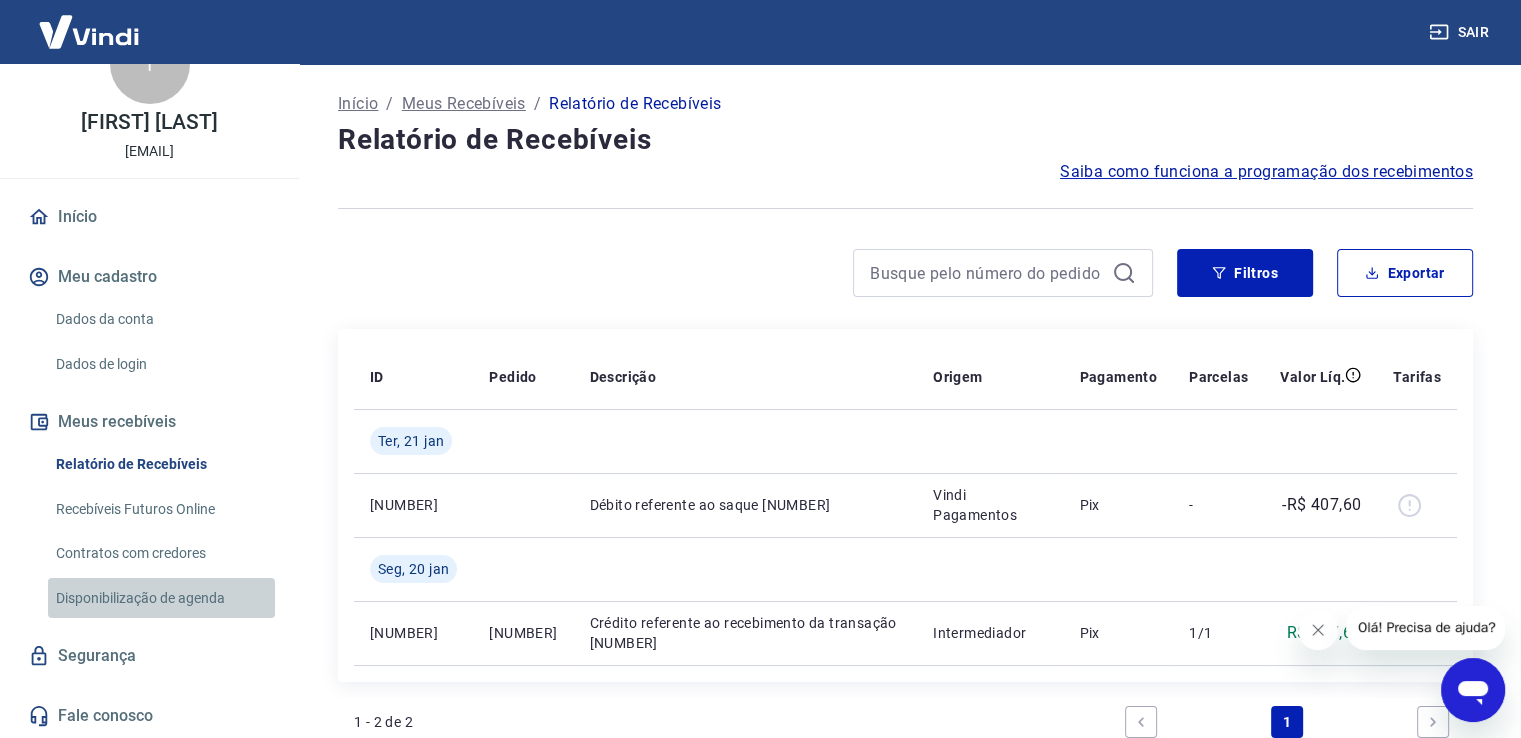 click on "Disponibilização de agenda" at bounding box center [161, 598] 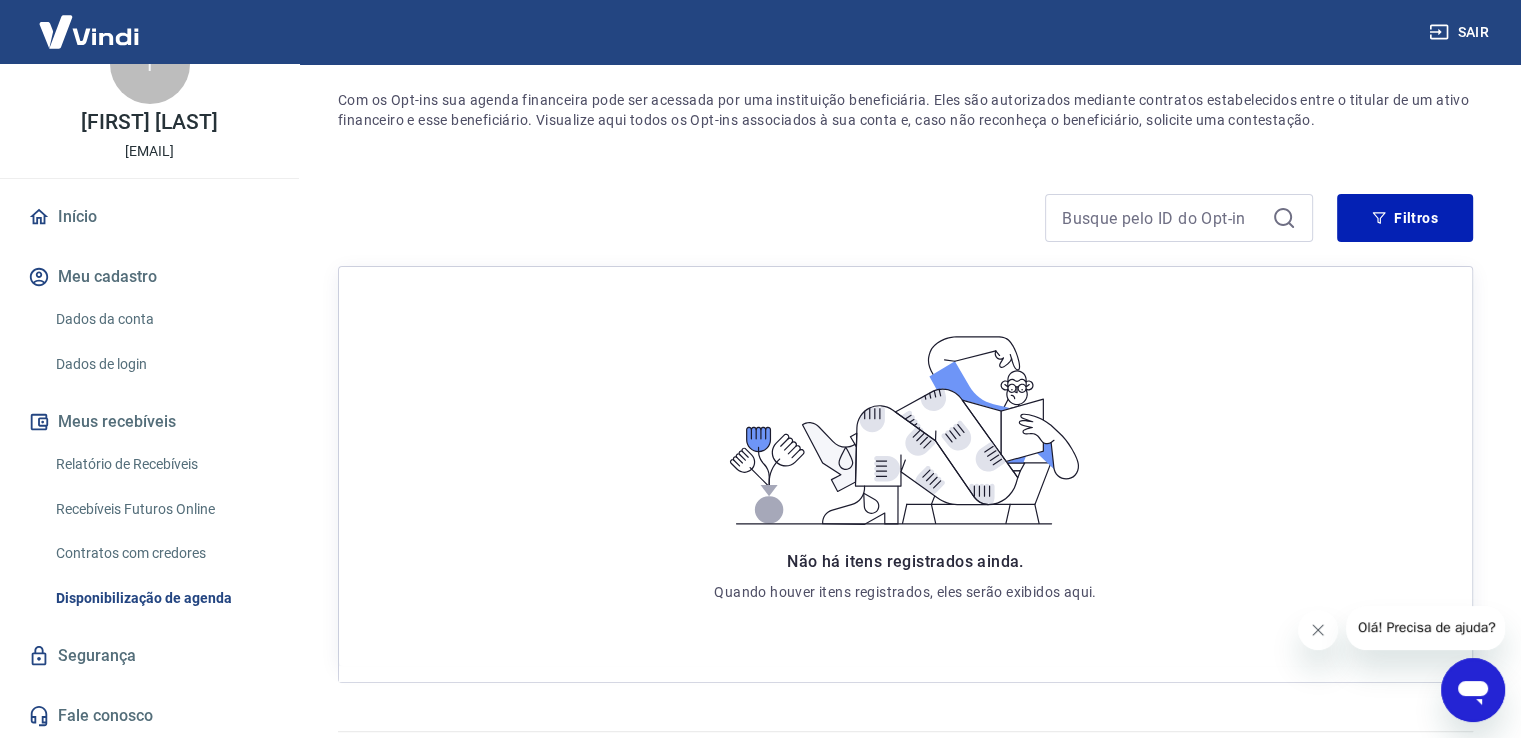 scroll, scrollTop: 227, scrollLeft: 0, axis: vertical 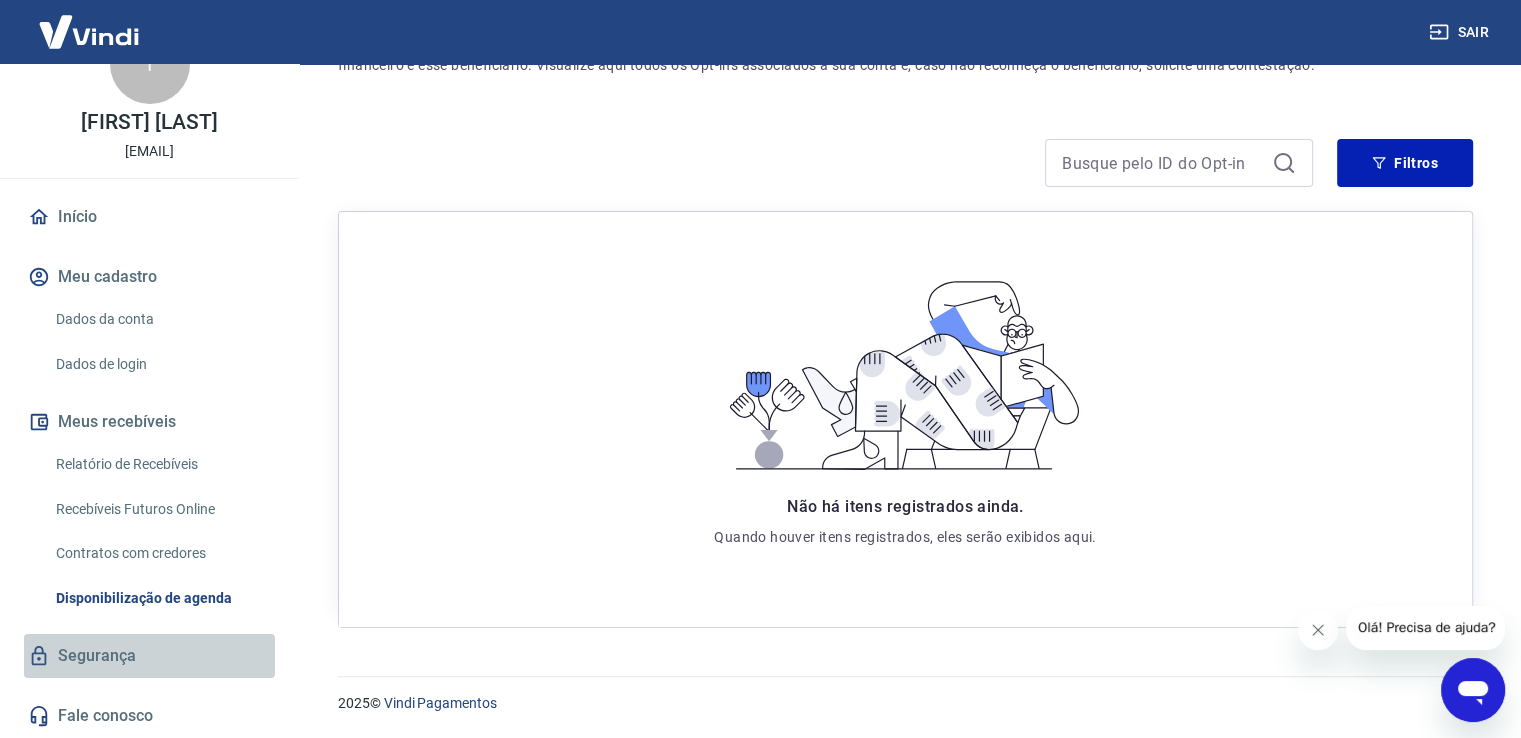 click on "Segurança" at bounding box center (149, 656) 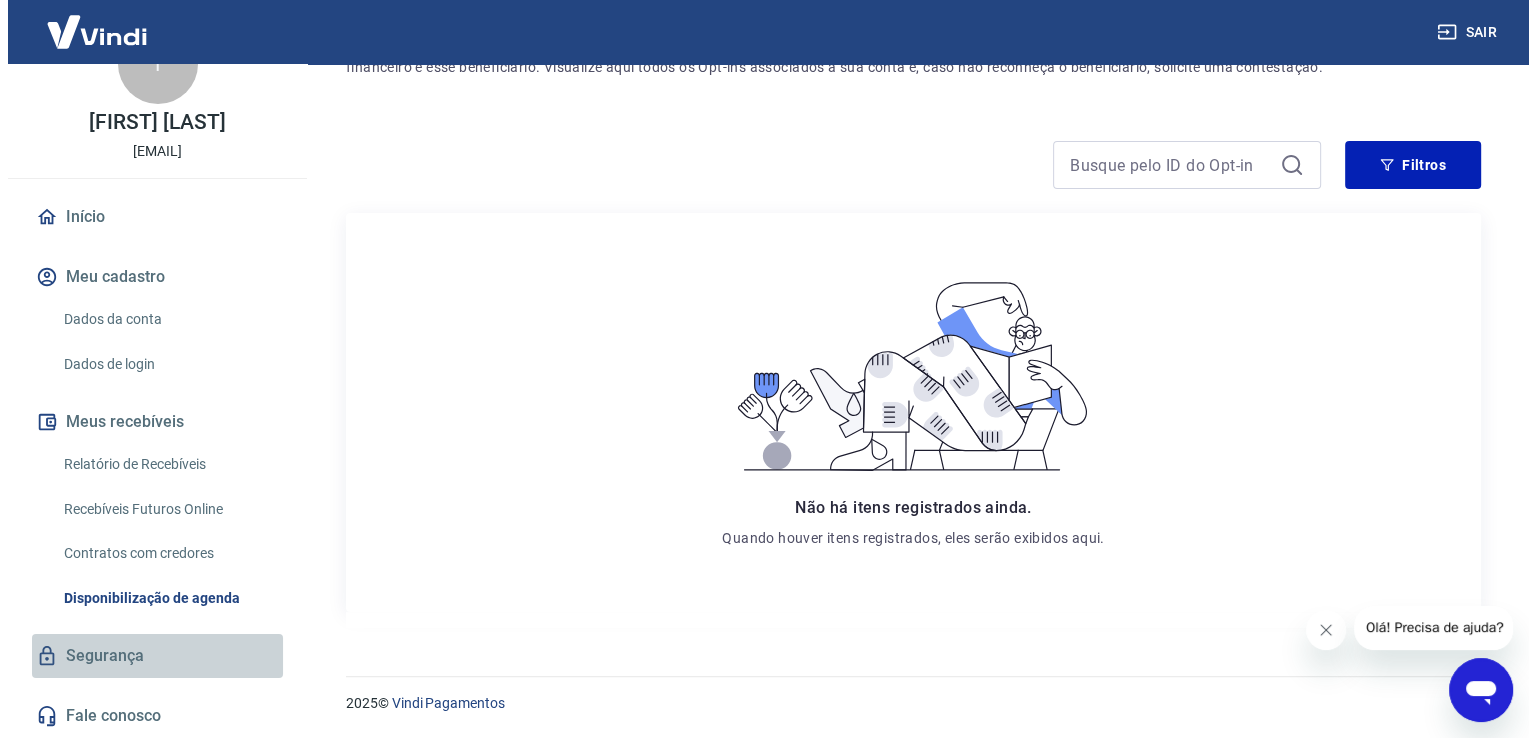 scroll, scrollTop: 0, scrollLeft: 0, axis: both 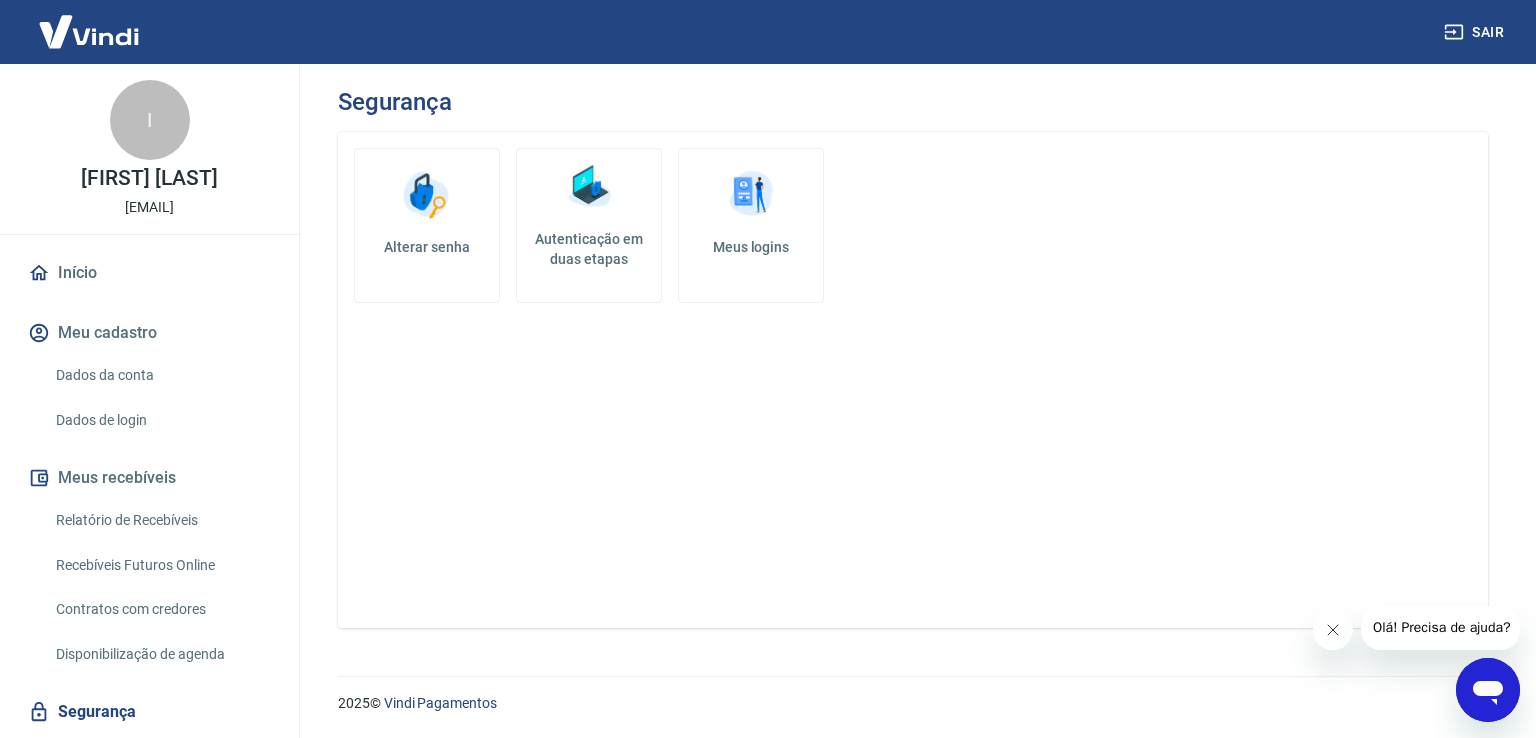 click on "Dados da conta" at bounding box center [161, 375] 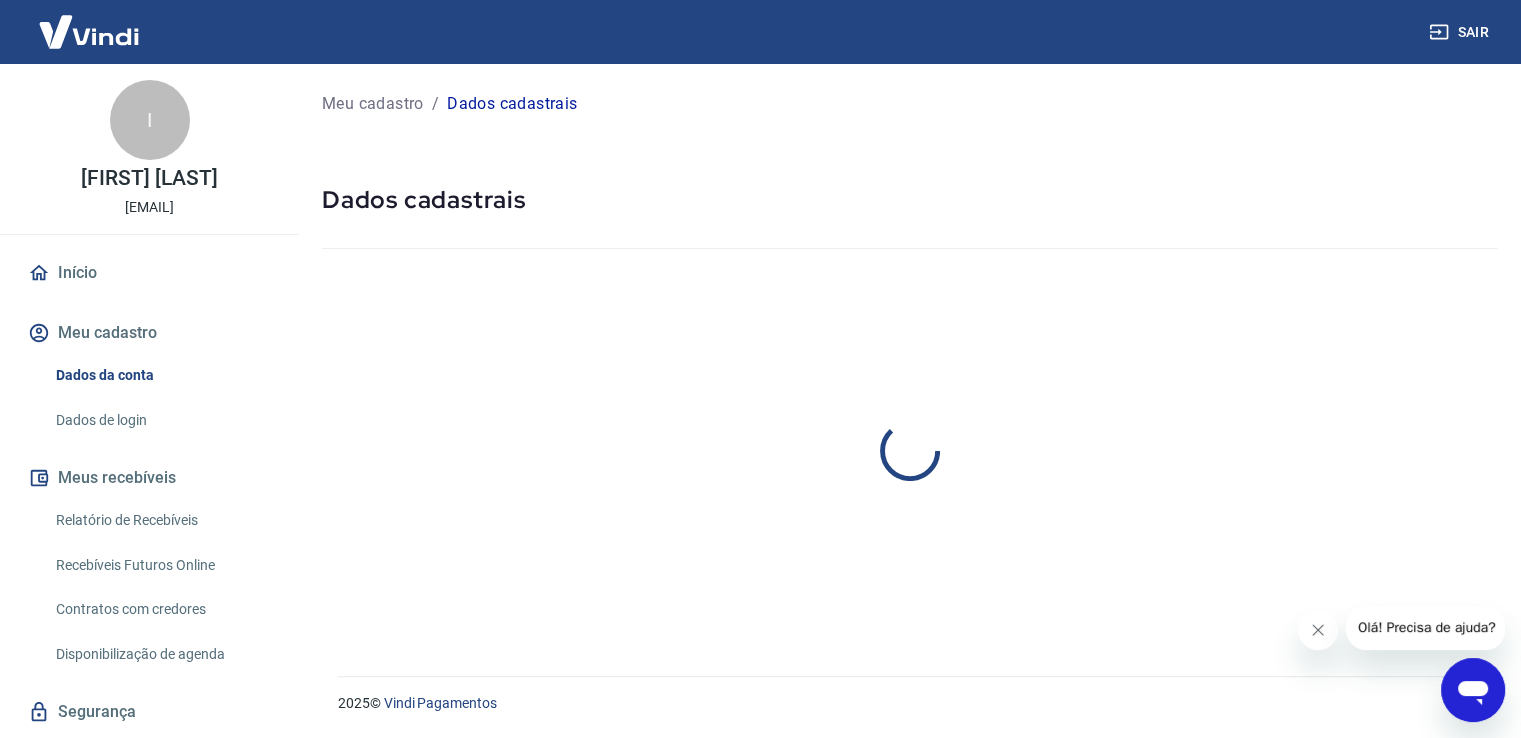 select on "MG" 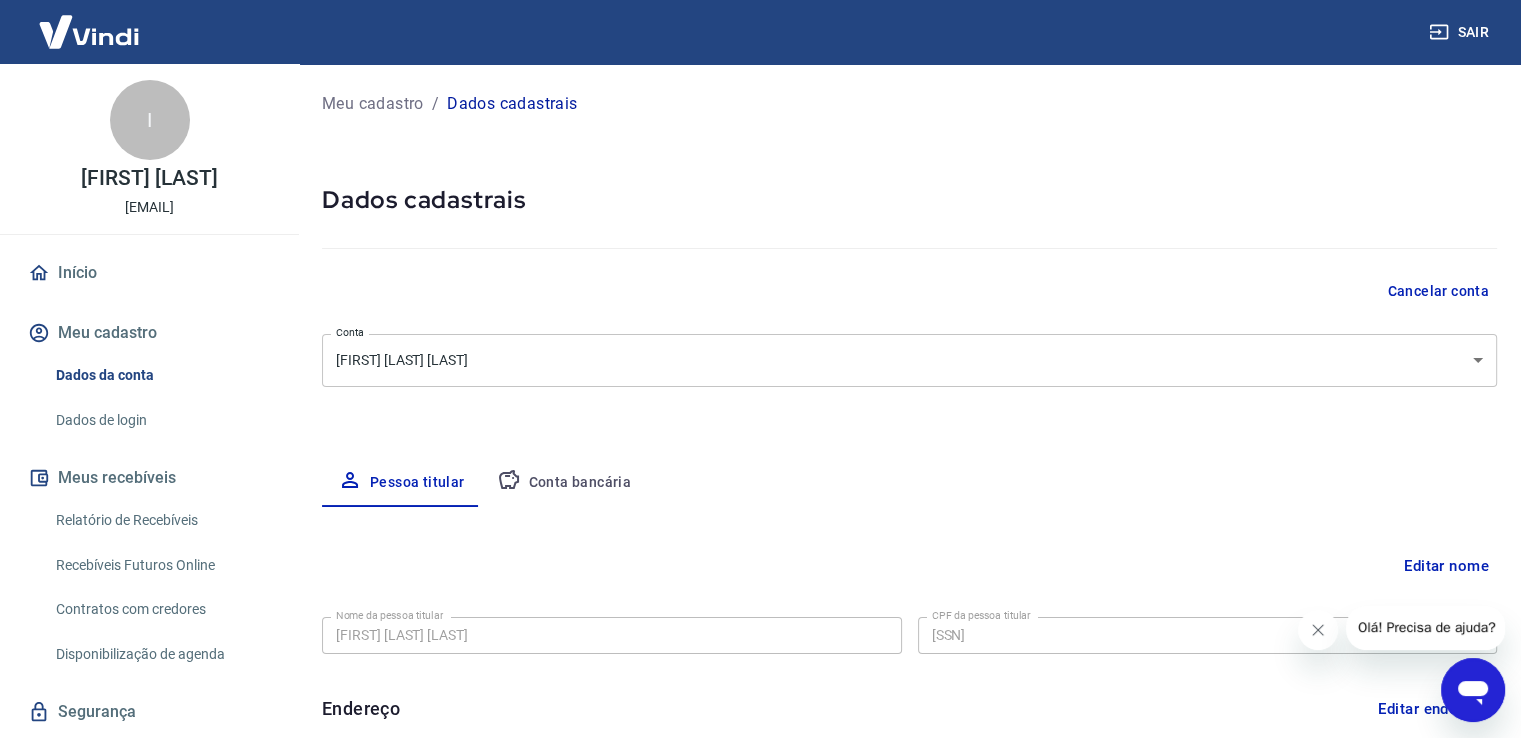 click on "Dados de login" at bounding box center (161, 420) 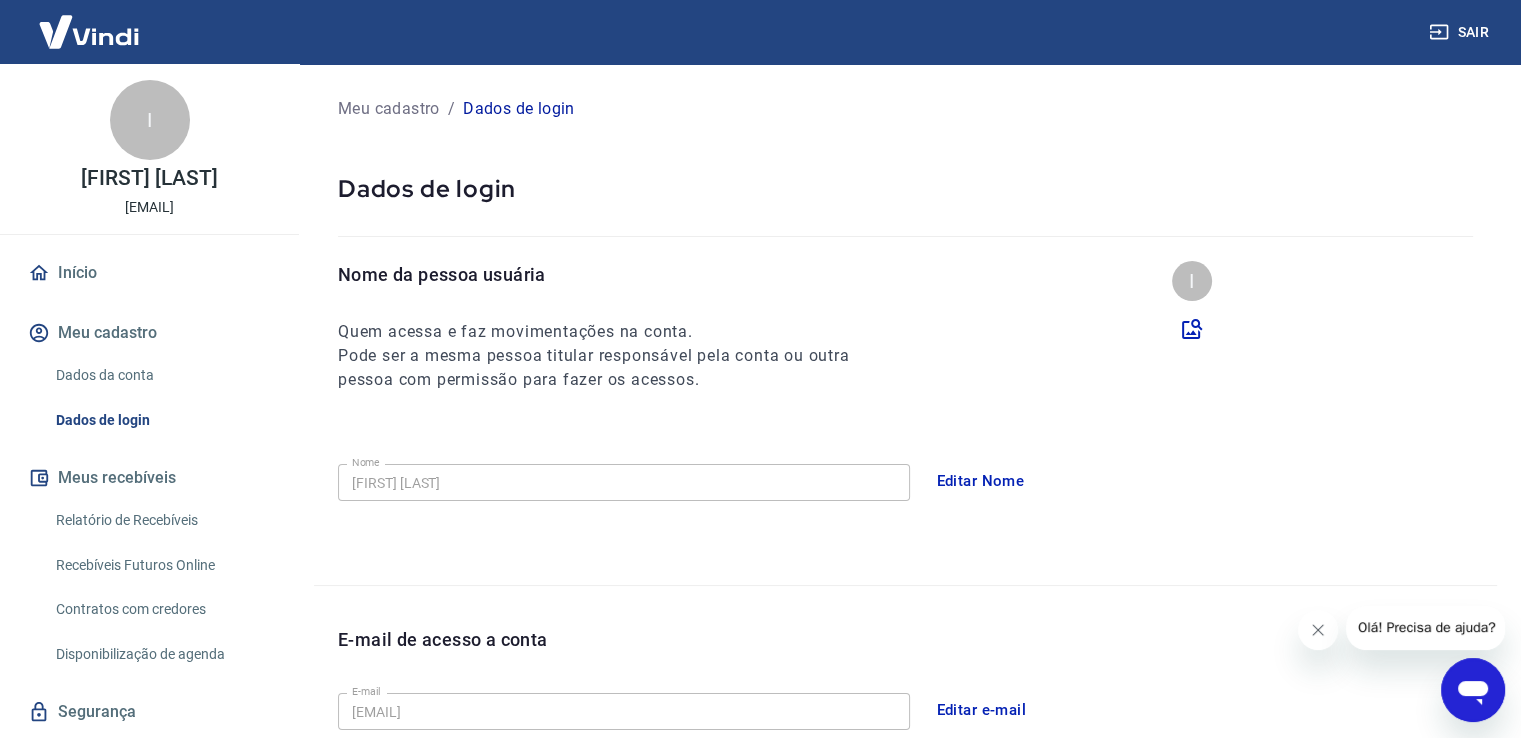 scroll, scrollTop: 0, scrollLeft: 0, axis: both 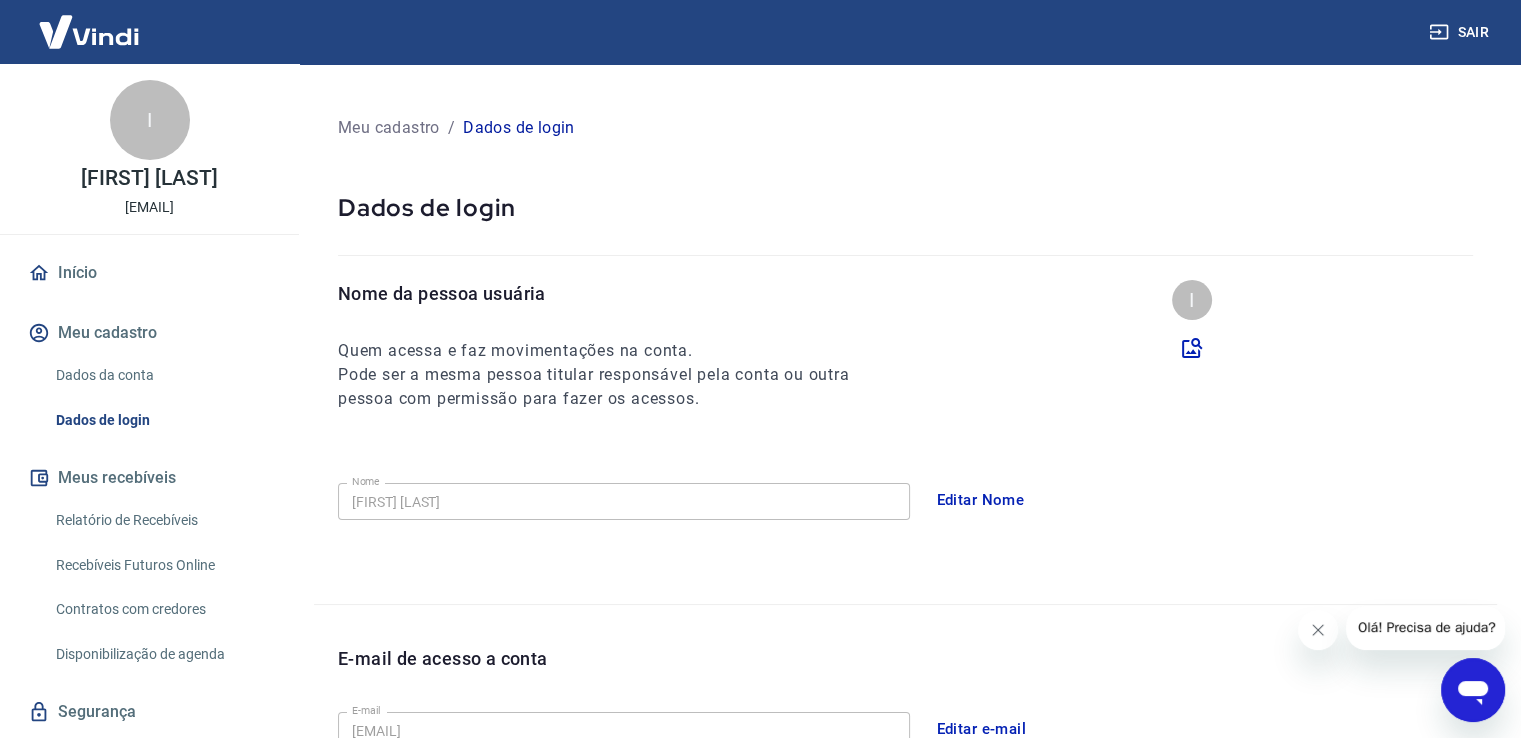 click on "I" at bounding box center (150, 120) 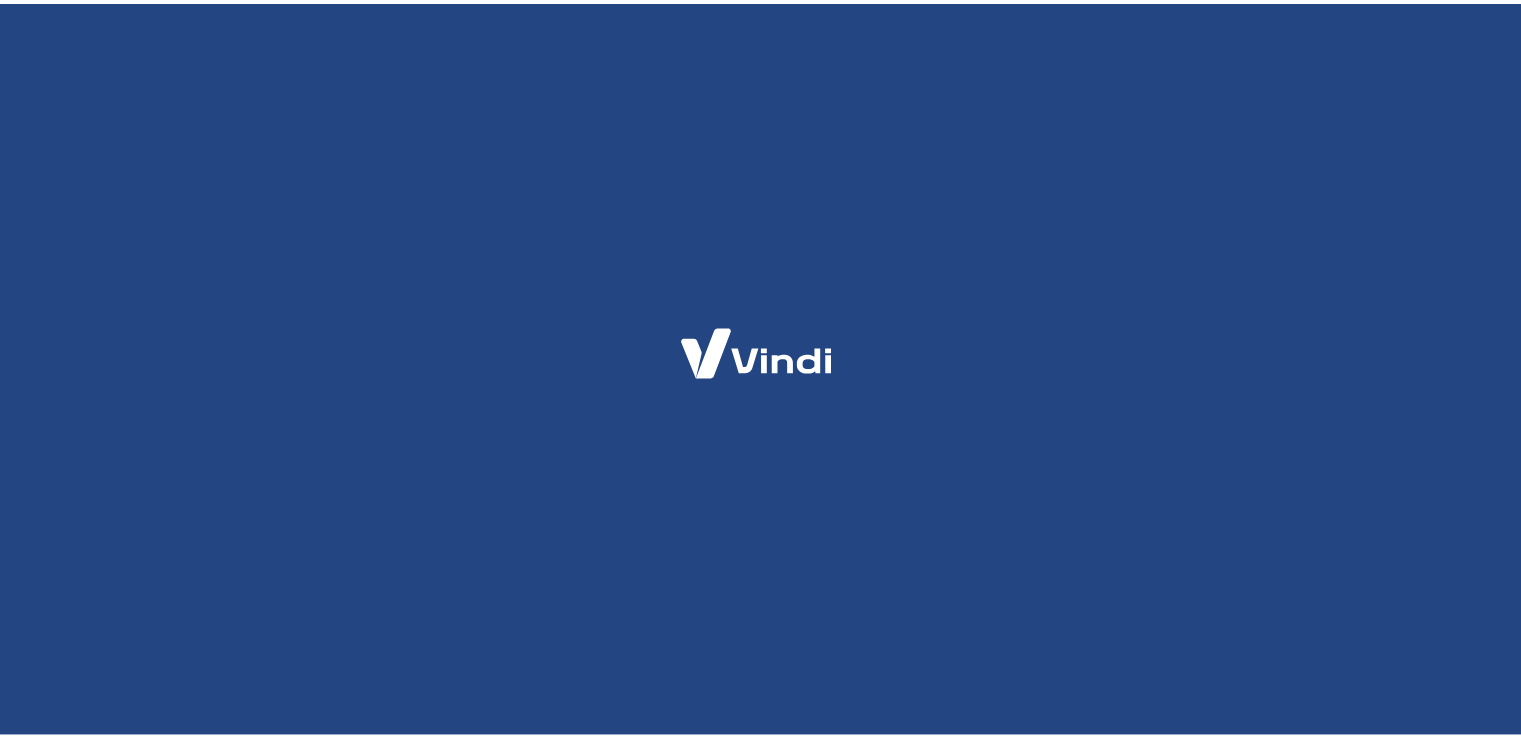 scroll, scrollTop: 0, scrollLeft: 0, axis: both 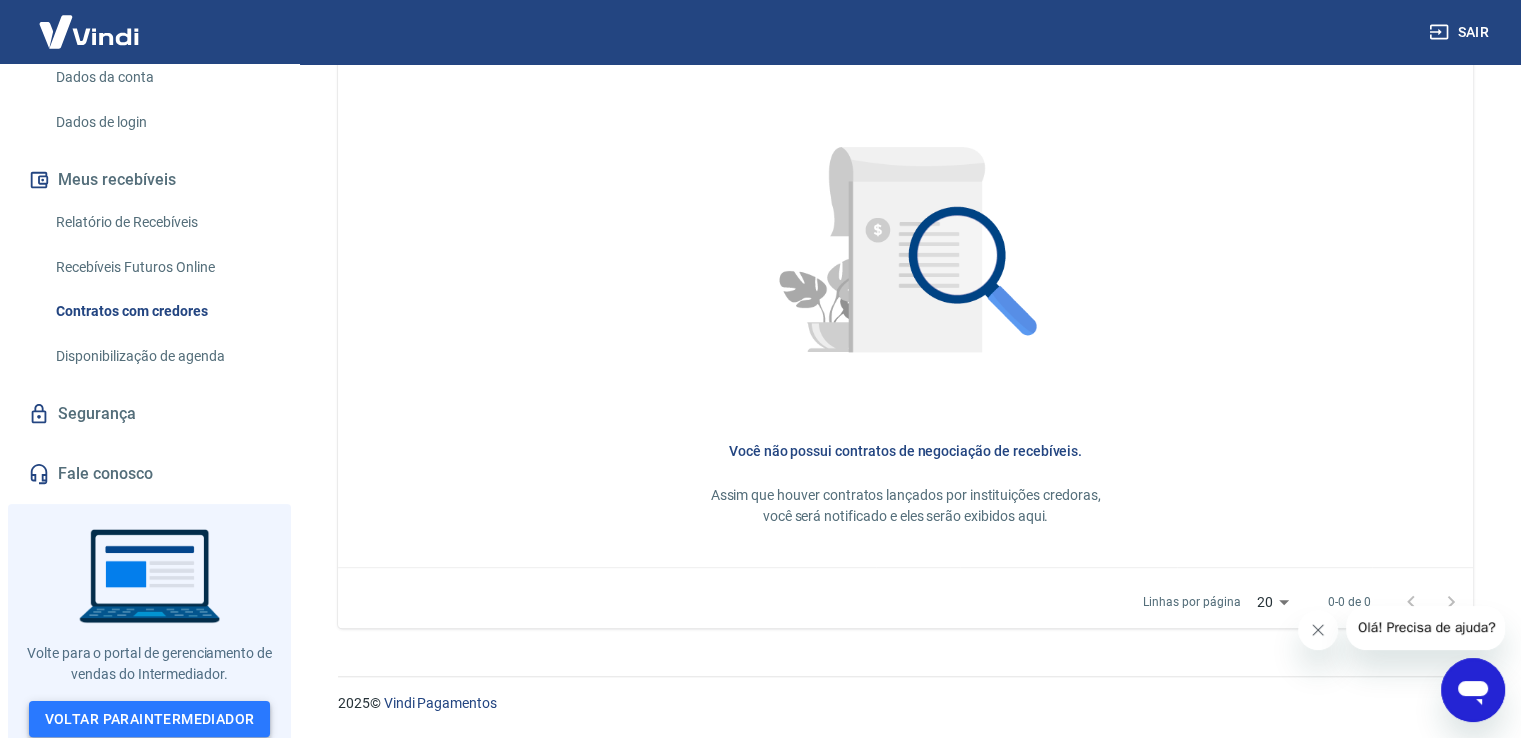 click on "Voltar para  Intermediador" at bounding box center (150, 719) 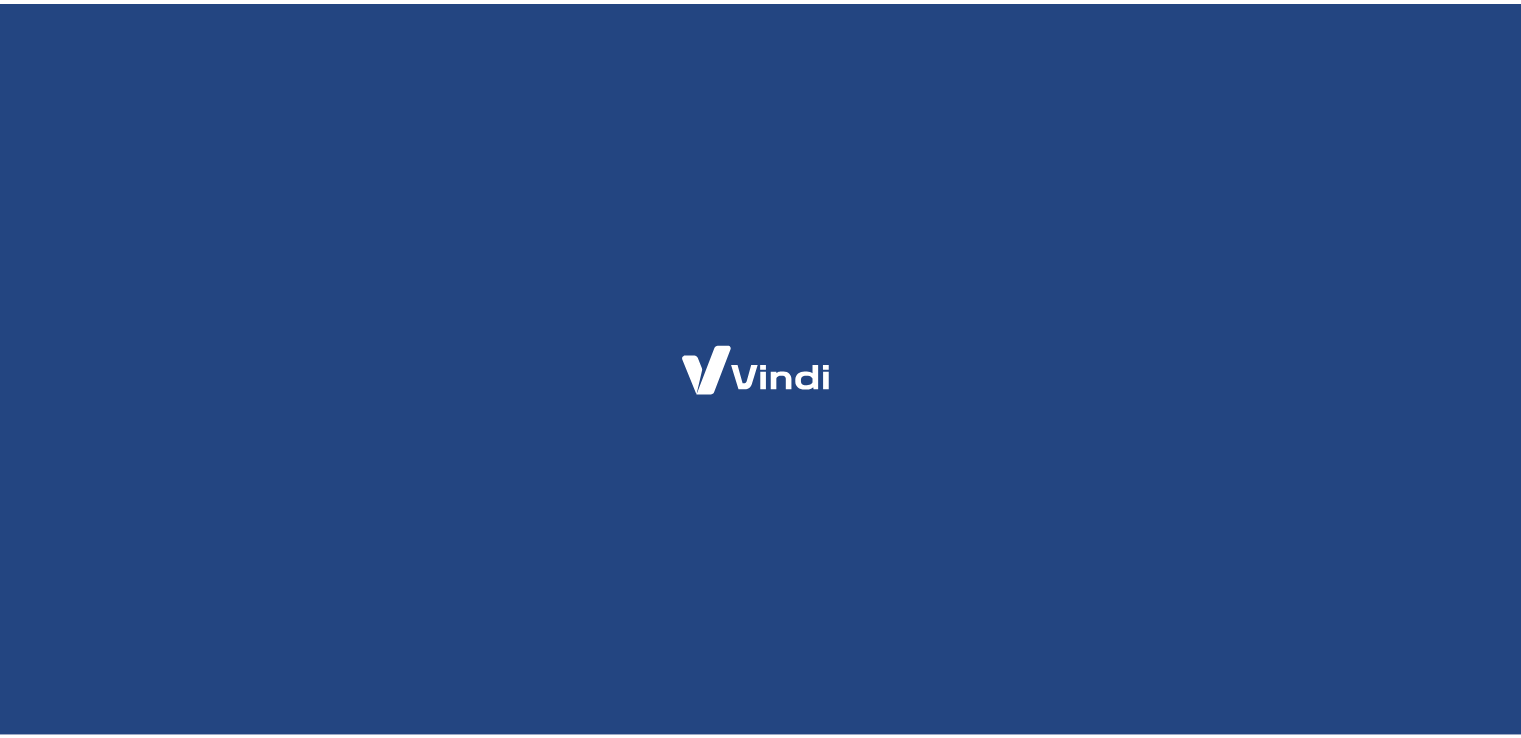 scroll, scrollTop: 0, scrollLeft: 0, axis: both 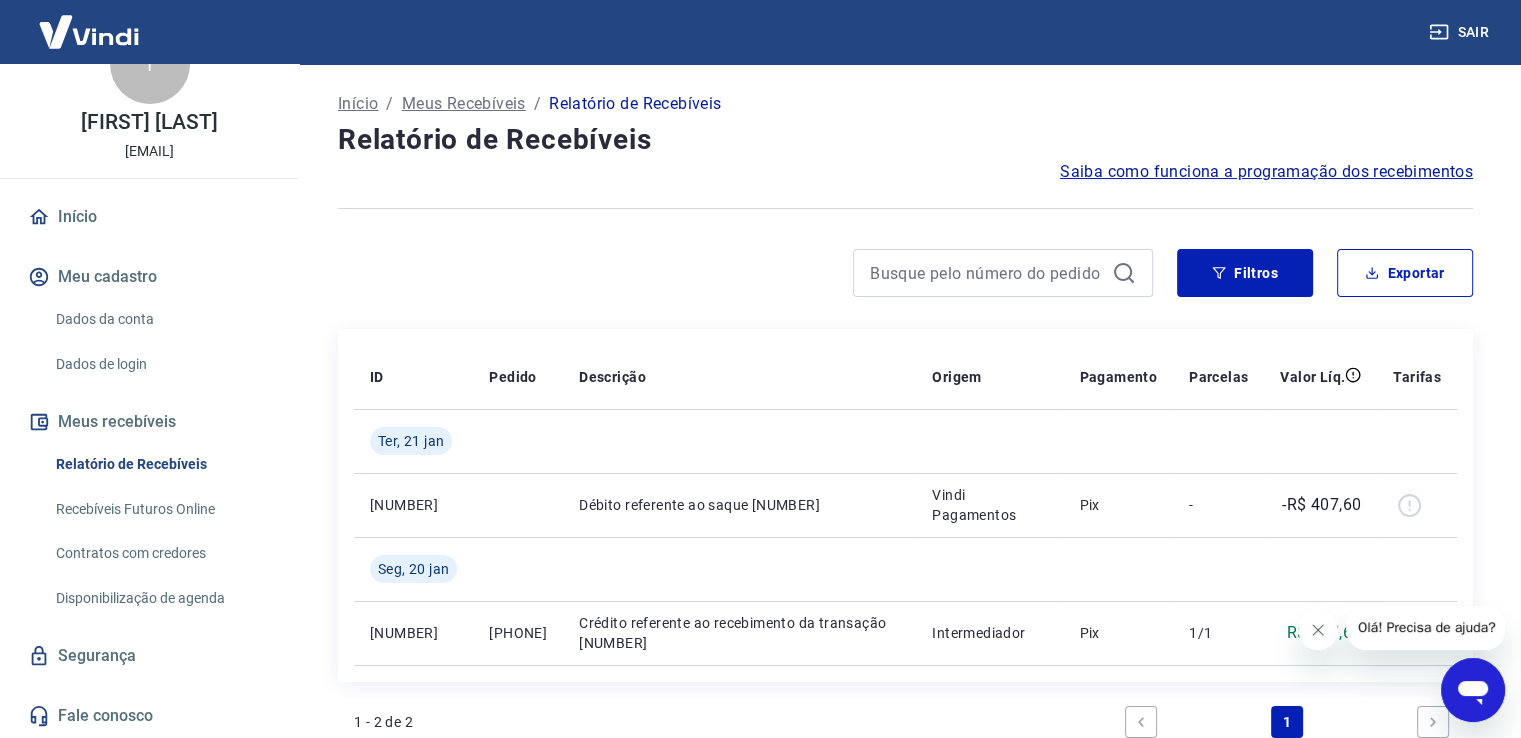 click on "Início" at bounding box center [358, 104] 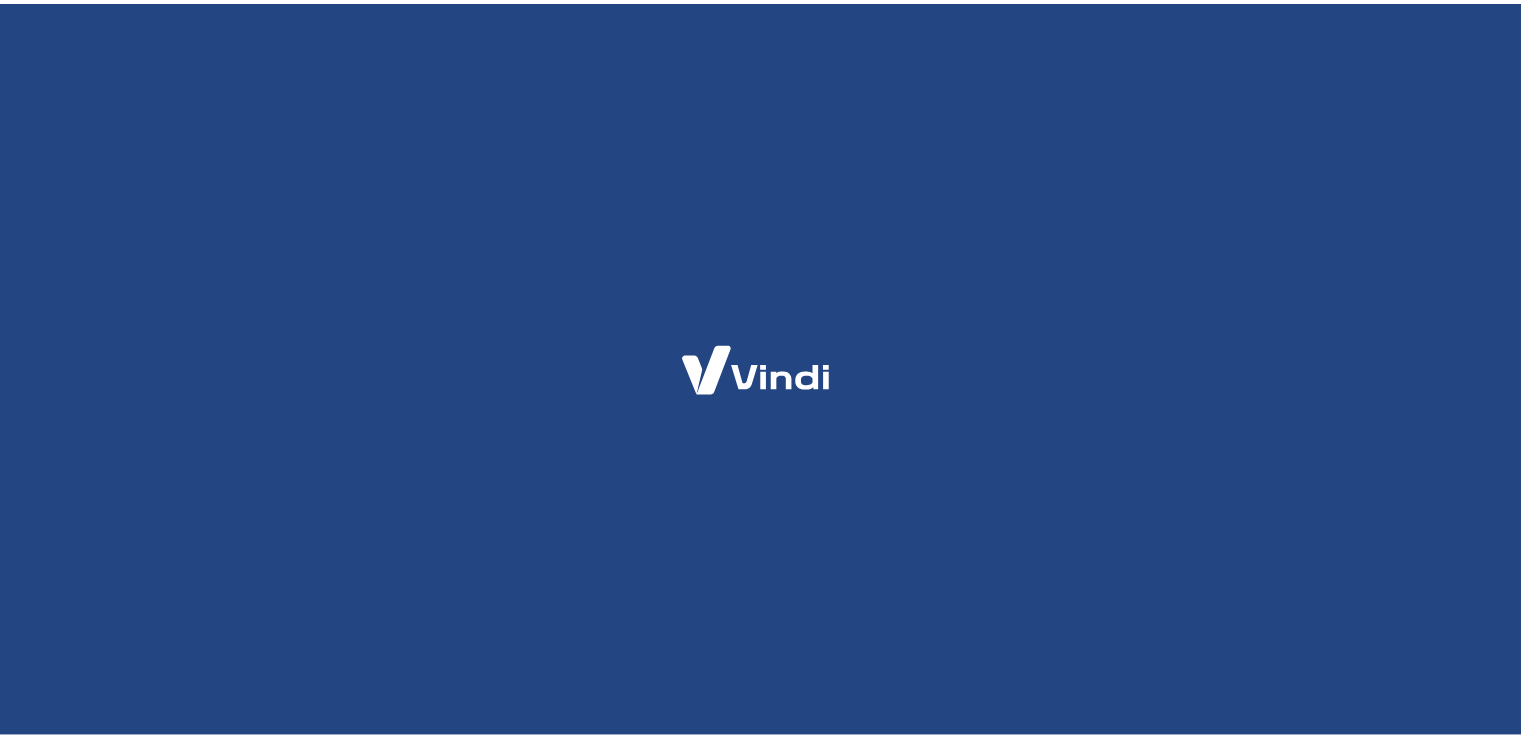 scroll, scrollTop: 0, scrollLeft: 0, axis: both 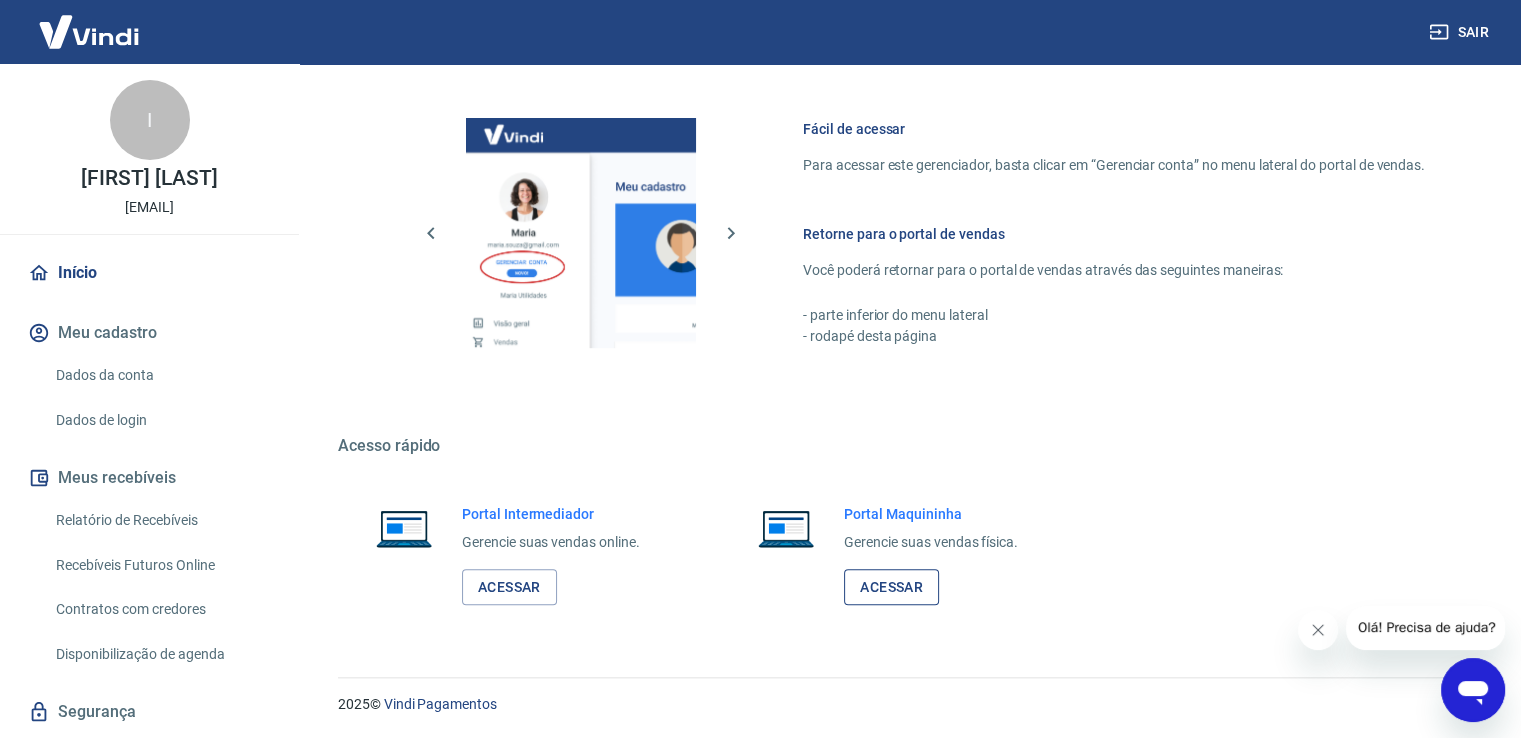 click on "Acessar" at bounding box center (891, 587) 